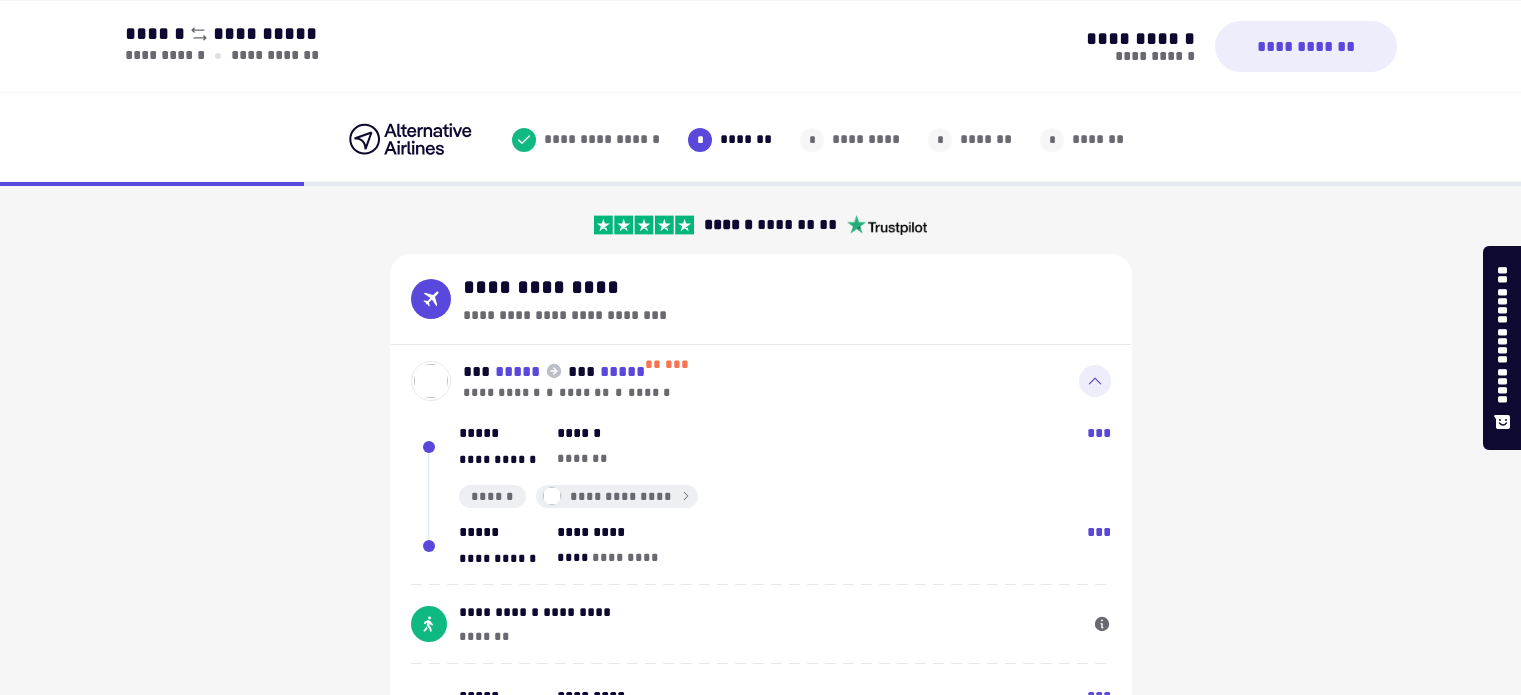 select on "**" 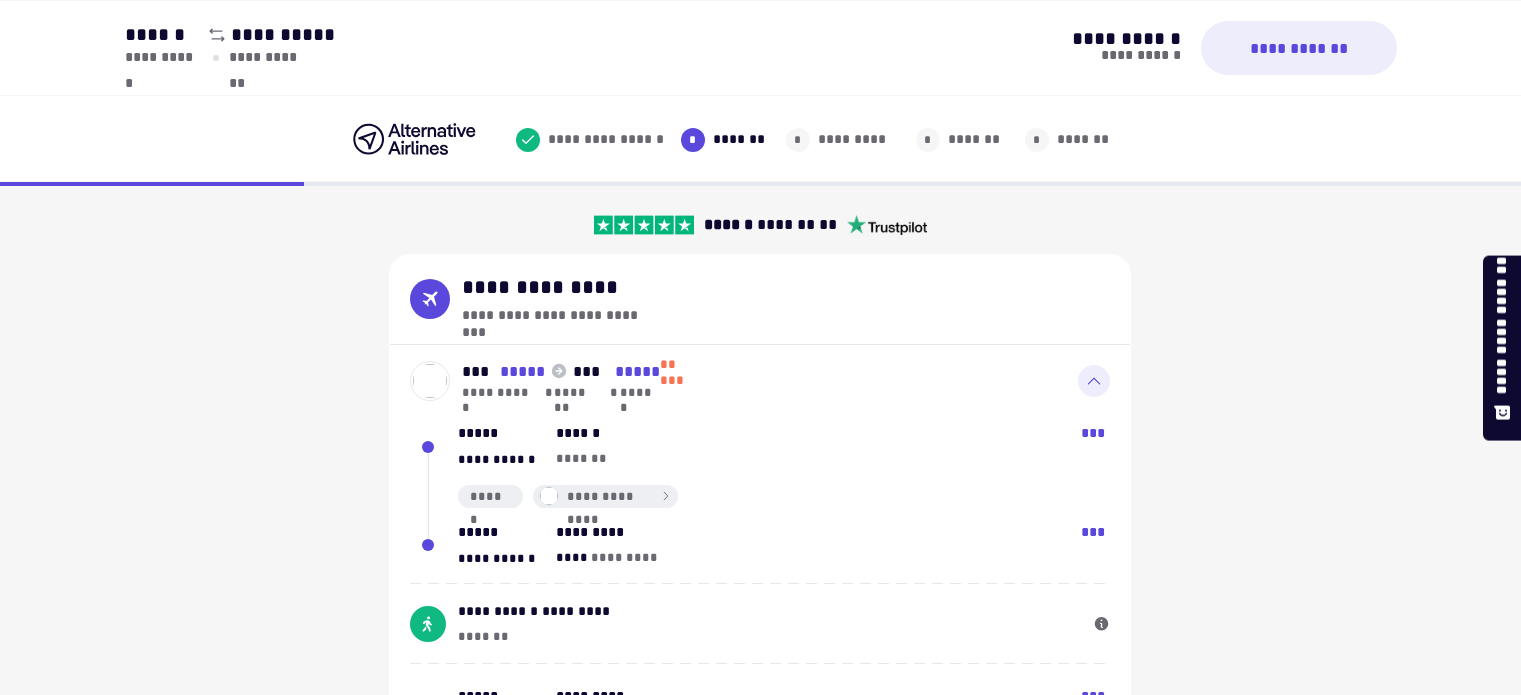 scroll, scrollTop: 8, scrollLeft: 0, axis: vertical 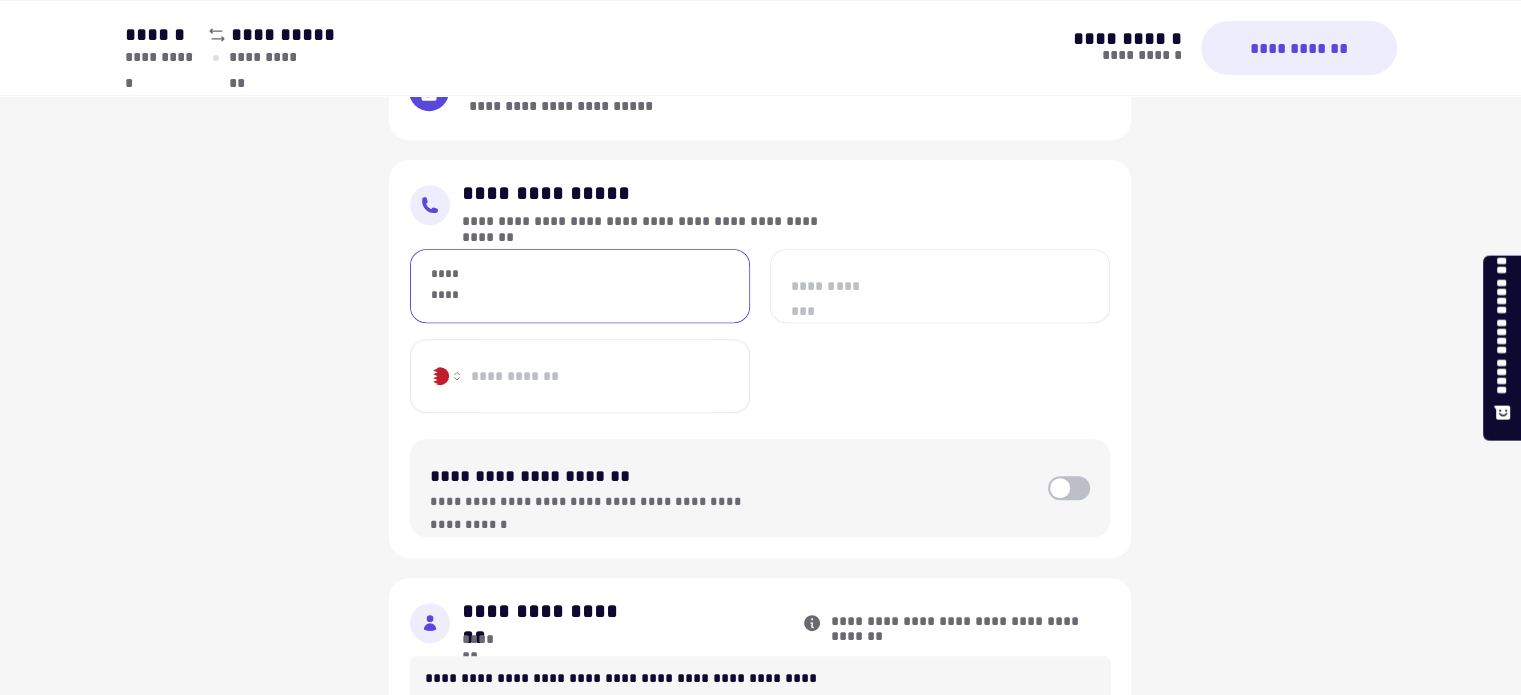 click on "*********" at bounding box center (580, 286) 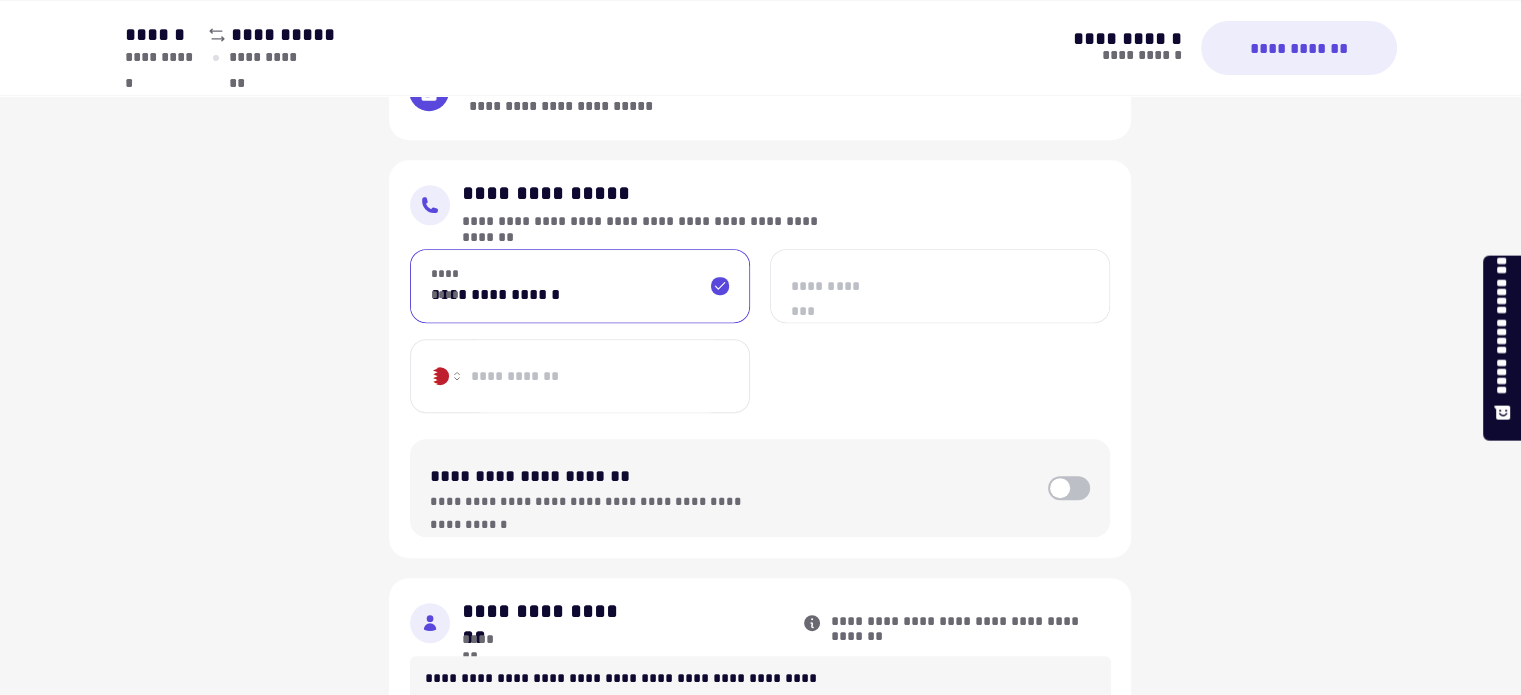 type on "**********" 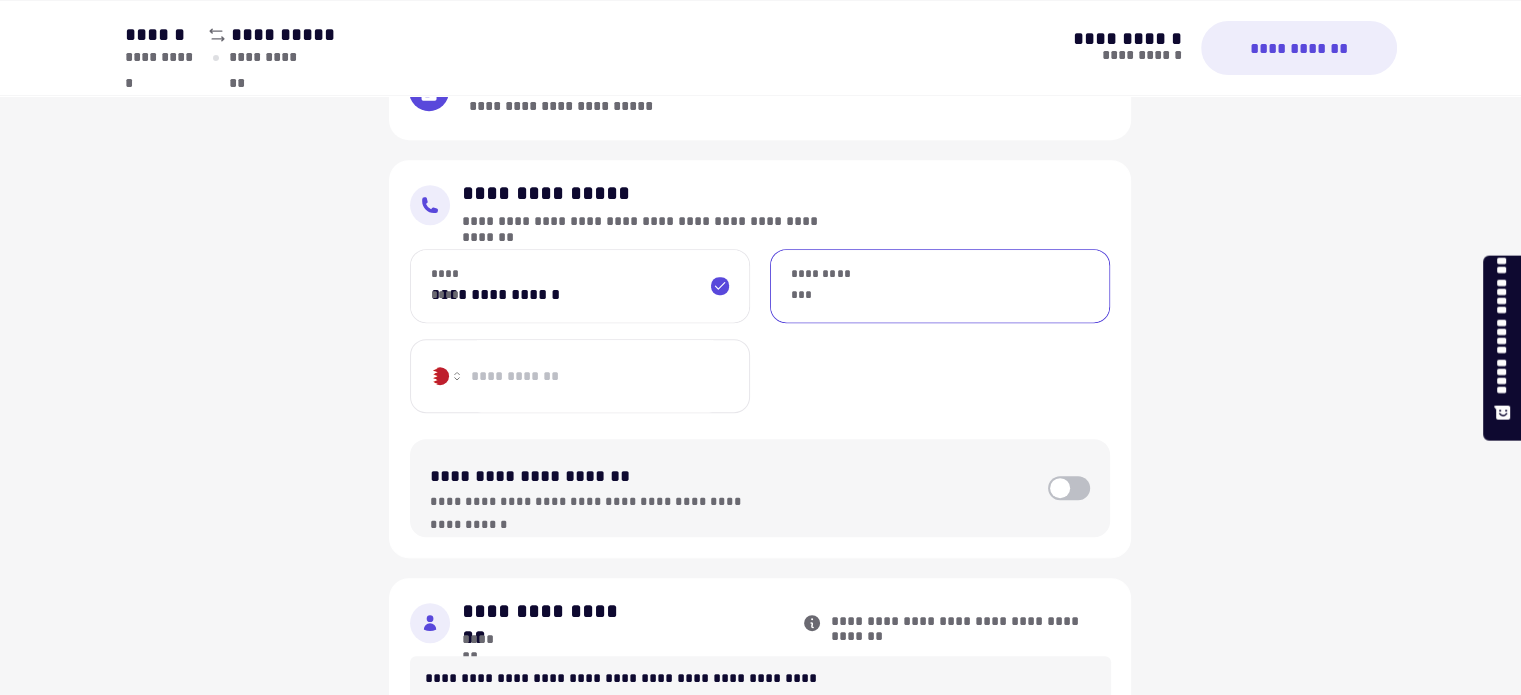 click on "**********" at bounding box center [940, 286] 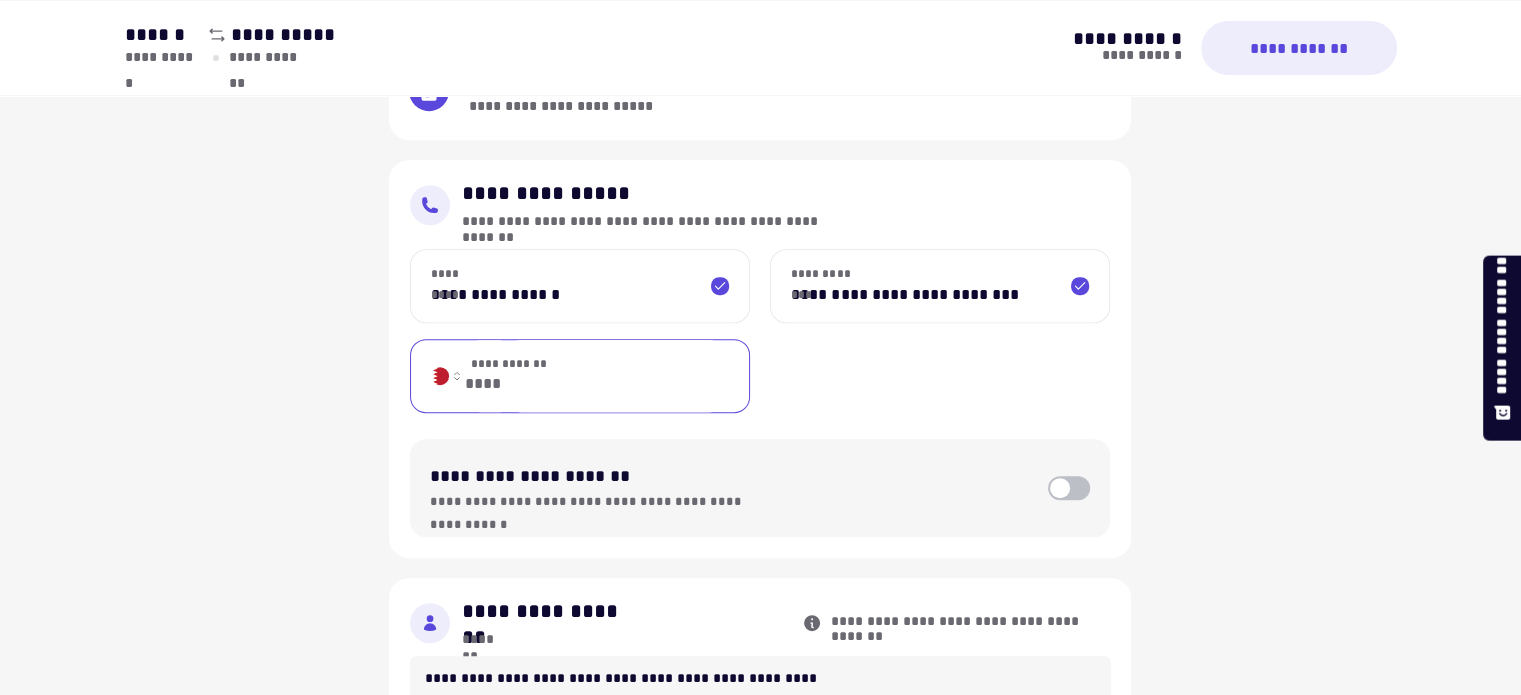 click on "**********" at bounding box center [615, 376] 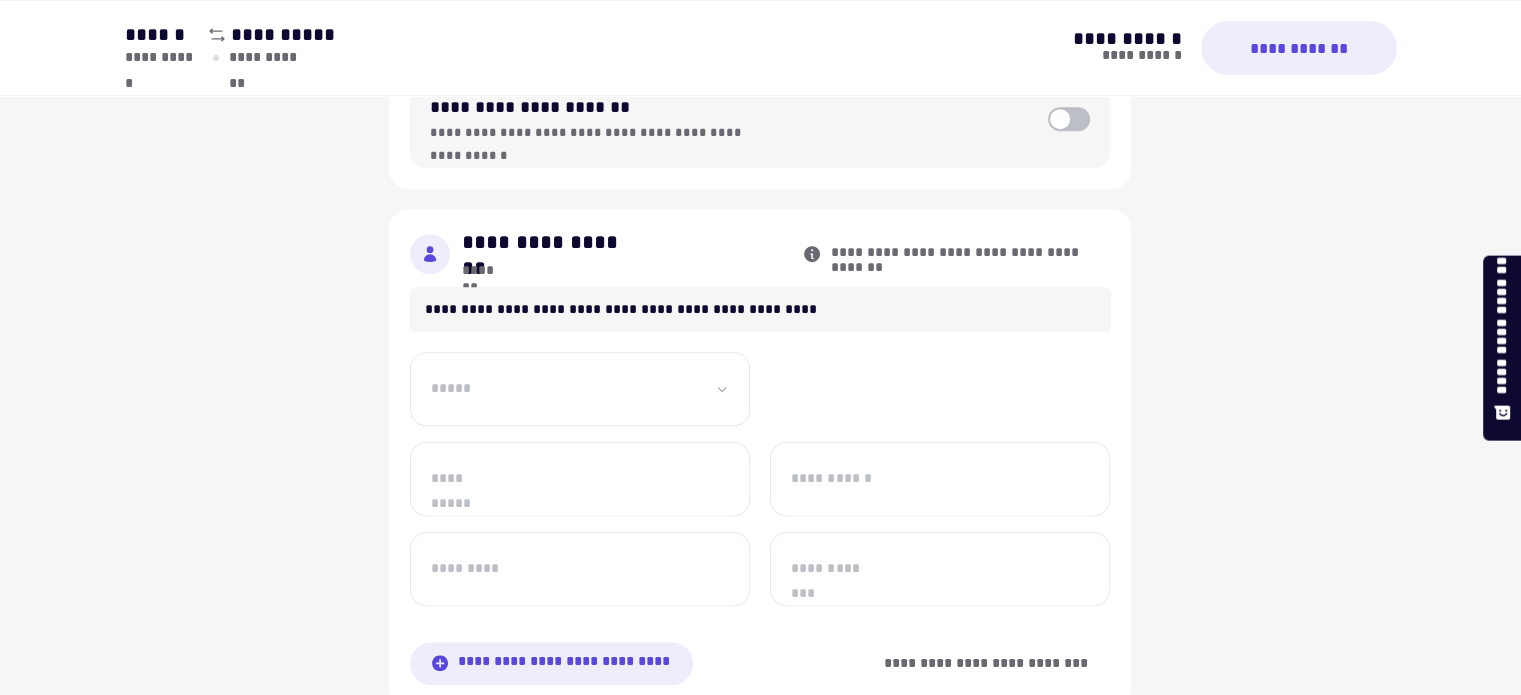 scroll, scrollTop: 1346, scrollLeft: 0, axis: vertical 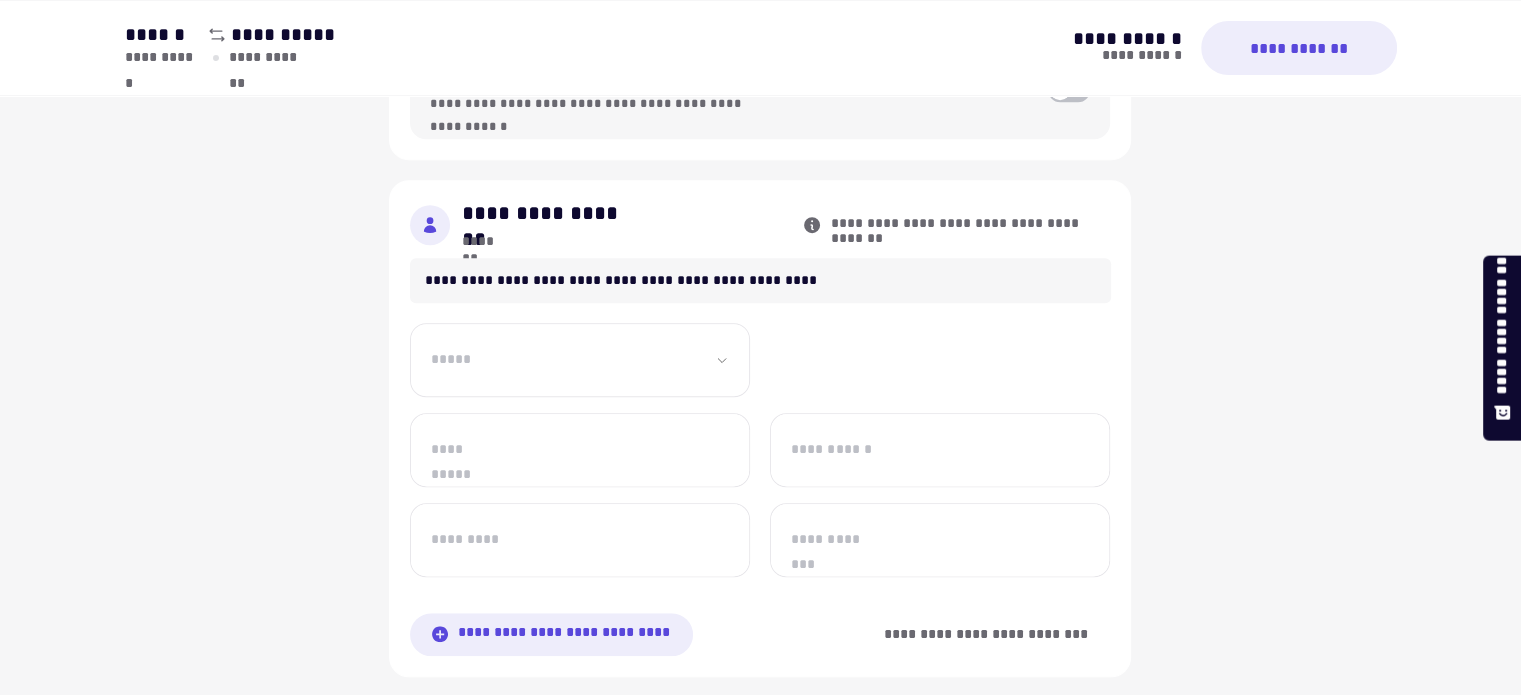 type on "********" 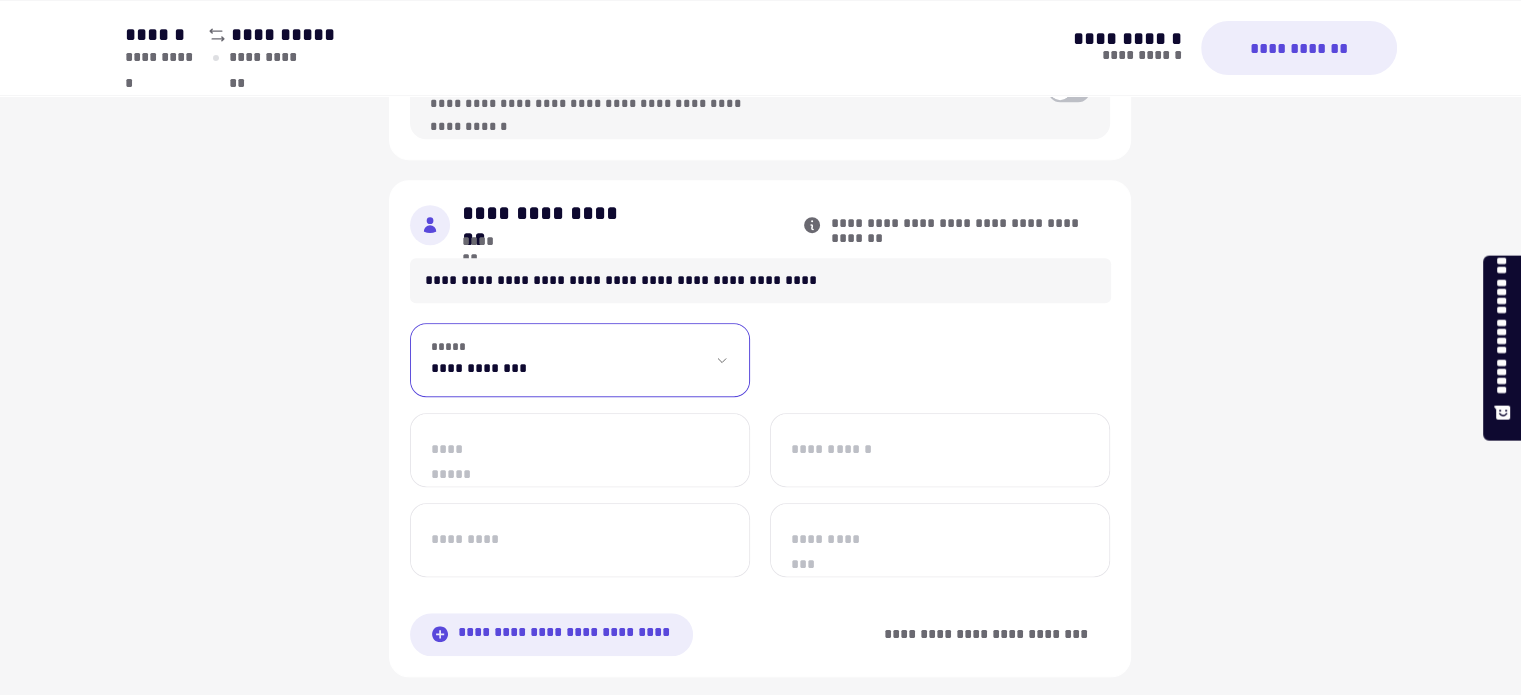 click on "**********" at bounding box center (580, 360) 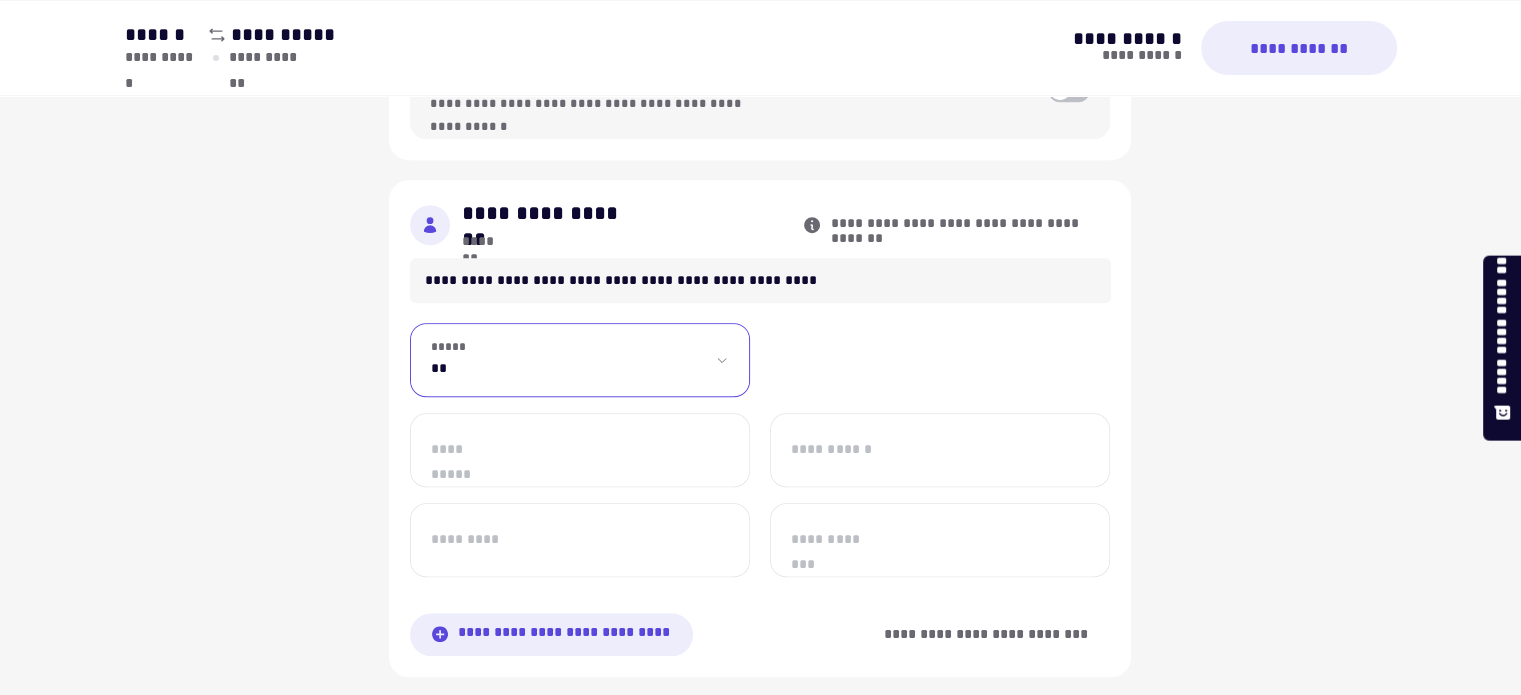 click on "**********" at bounding box center (580, 360) 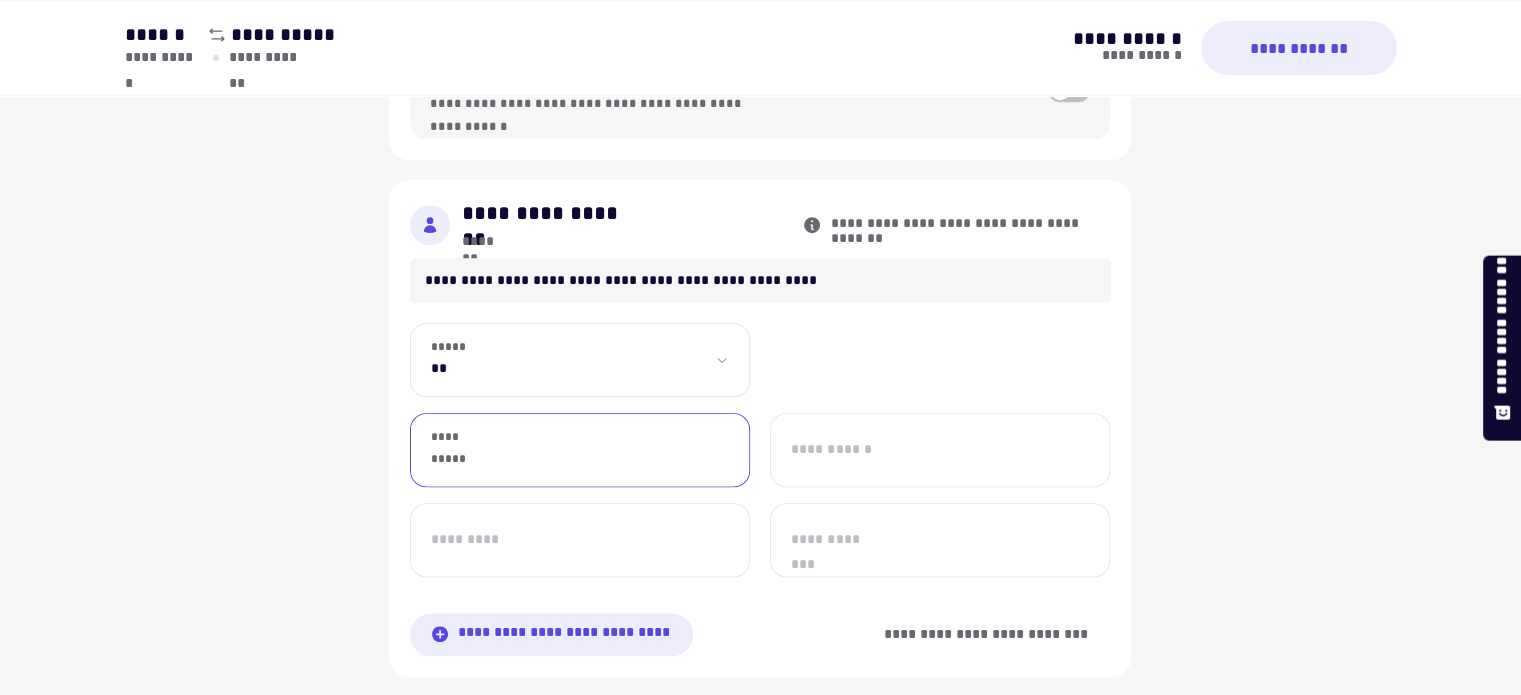 click on "**********" at bounding box center [580, 450] 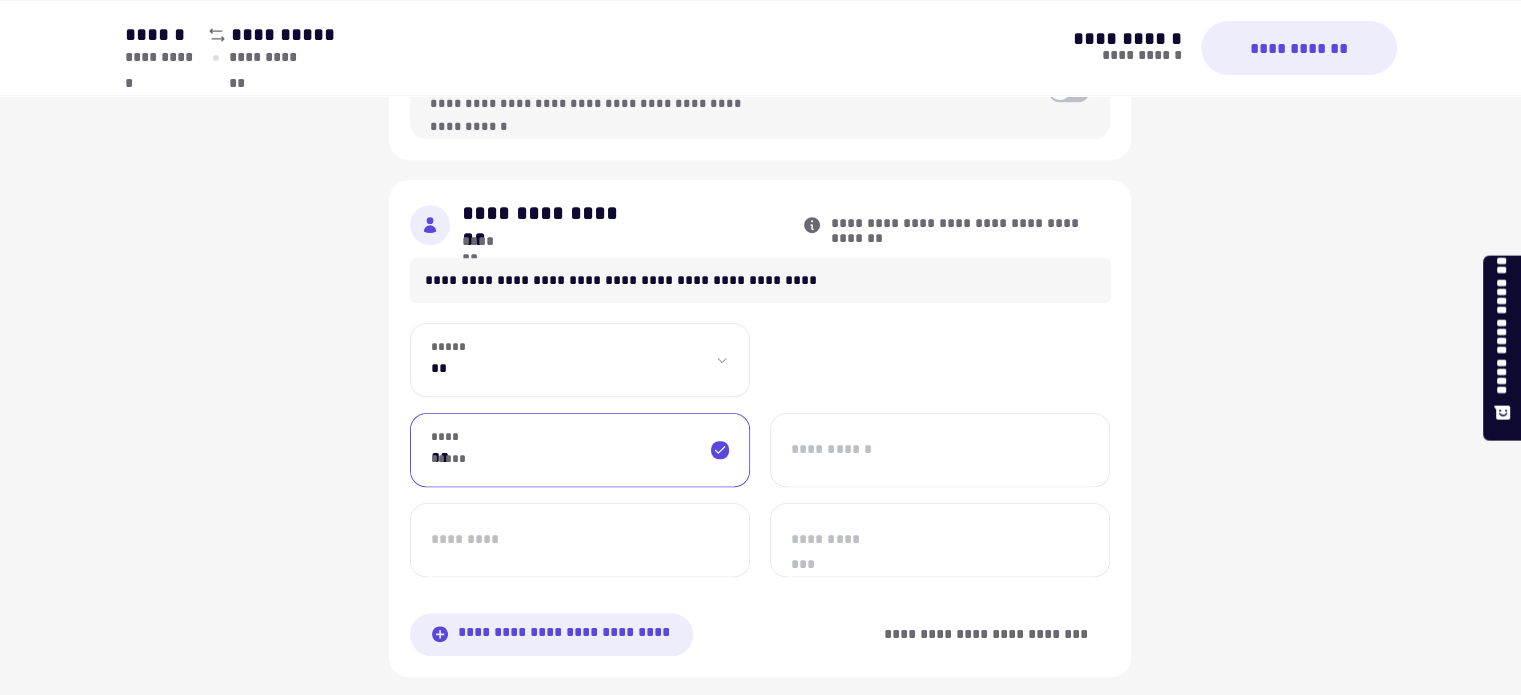 type on "*" 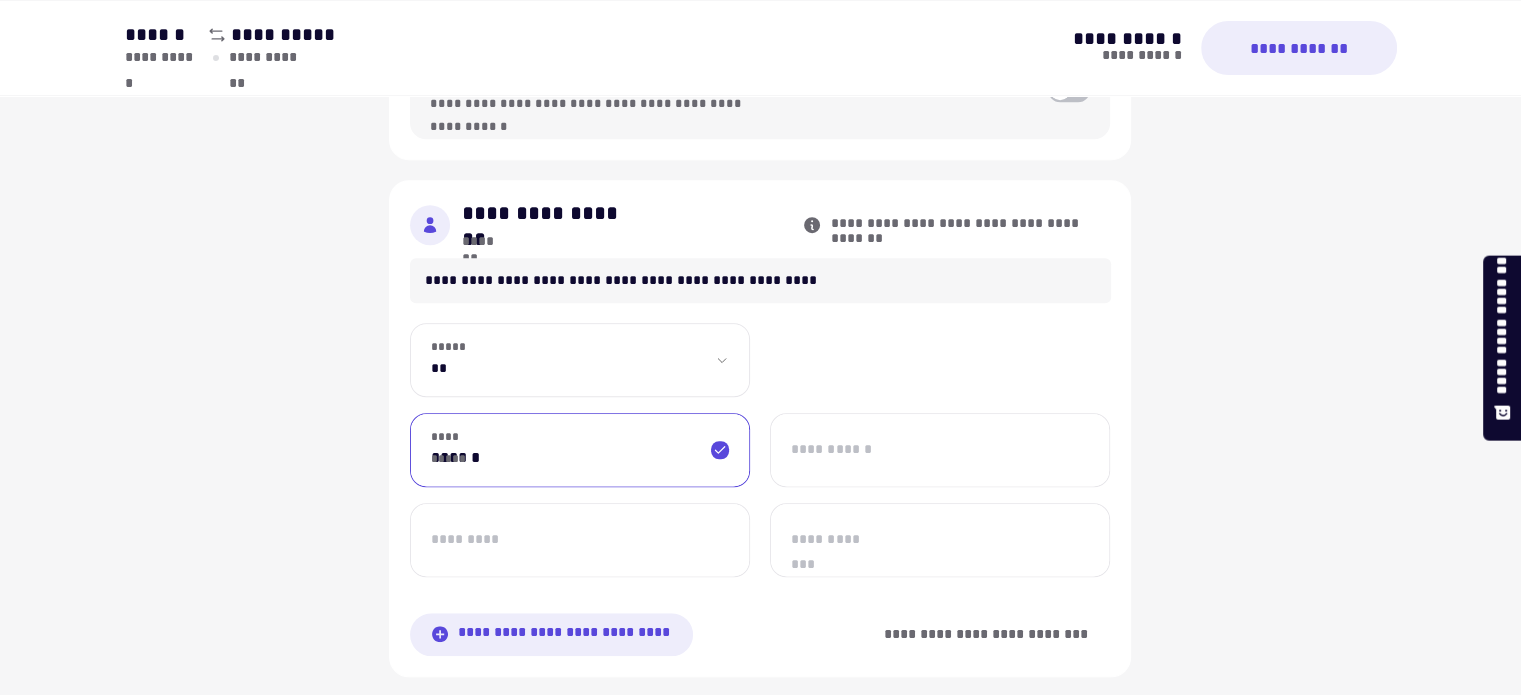 type on "******" 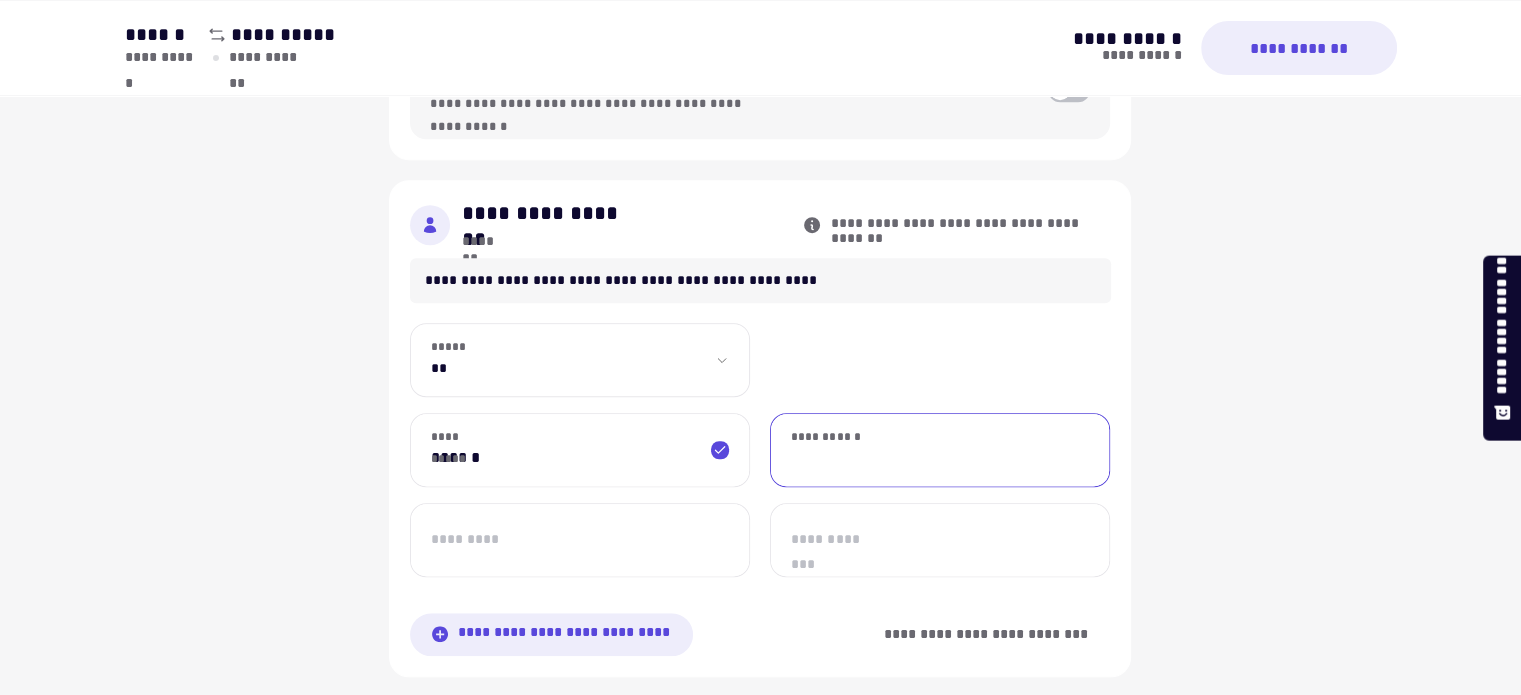 click on "**********" at bounding box center [940, 450] 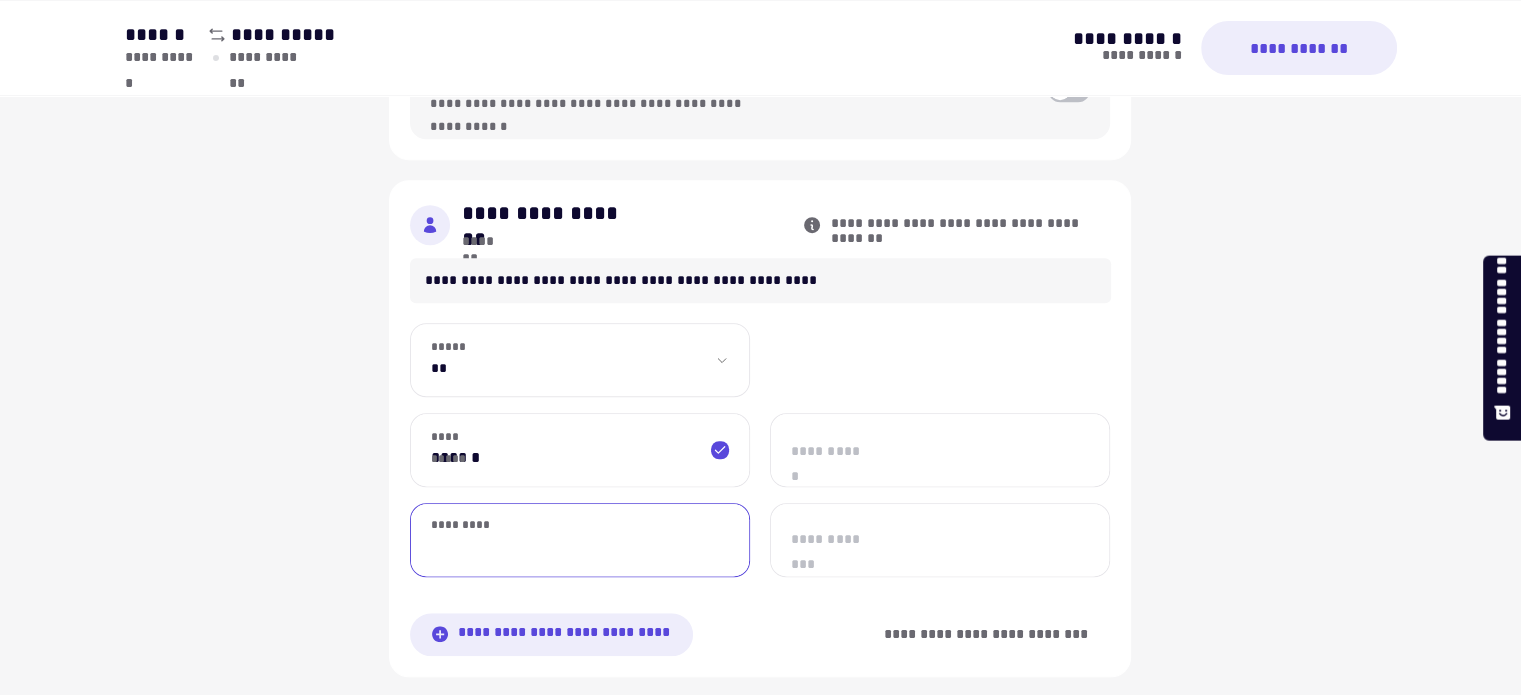 click on "*********" at bounding box center (580, 540) 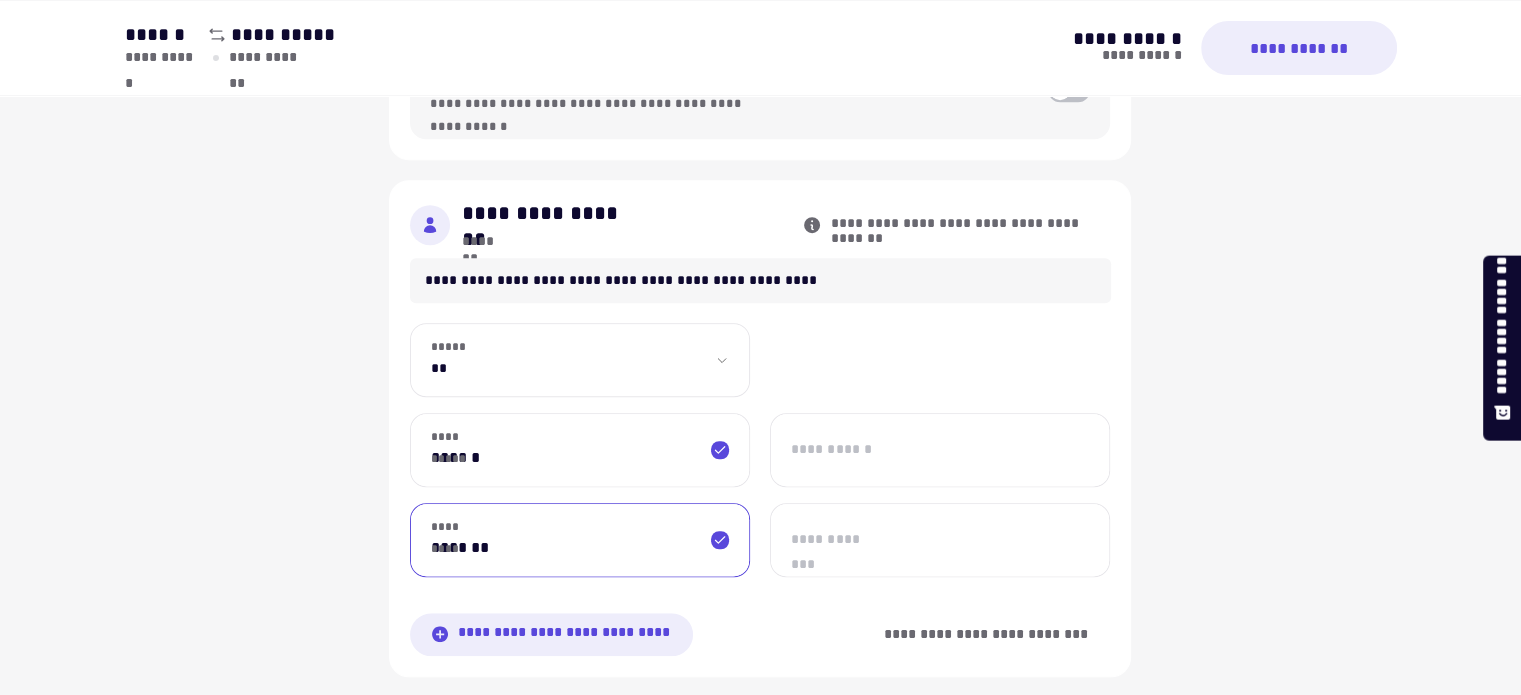 type on "*******" 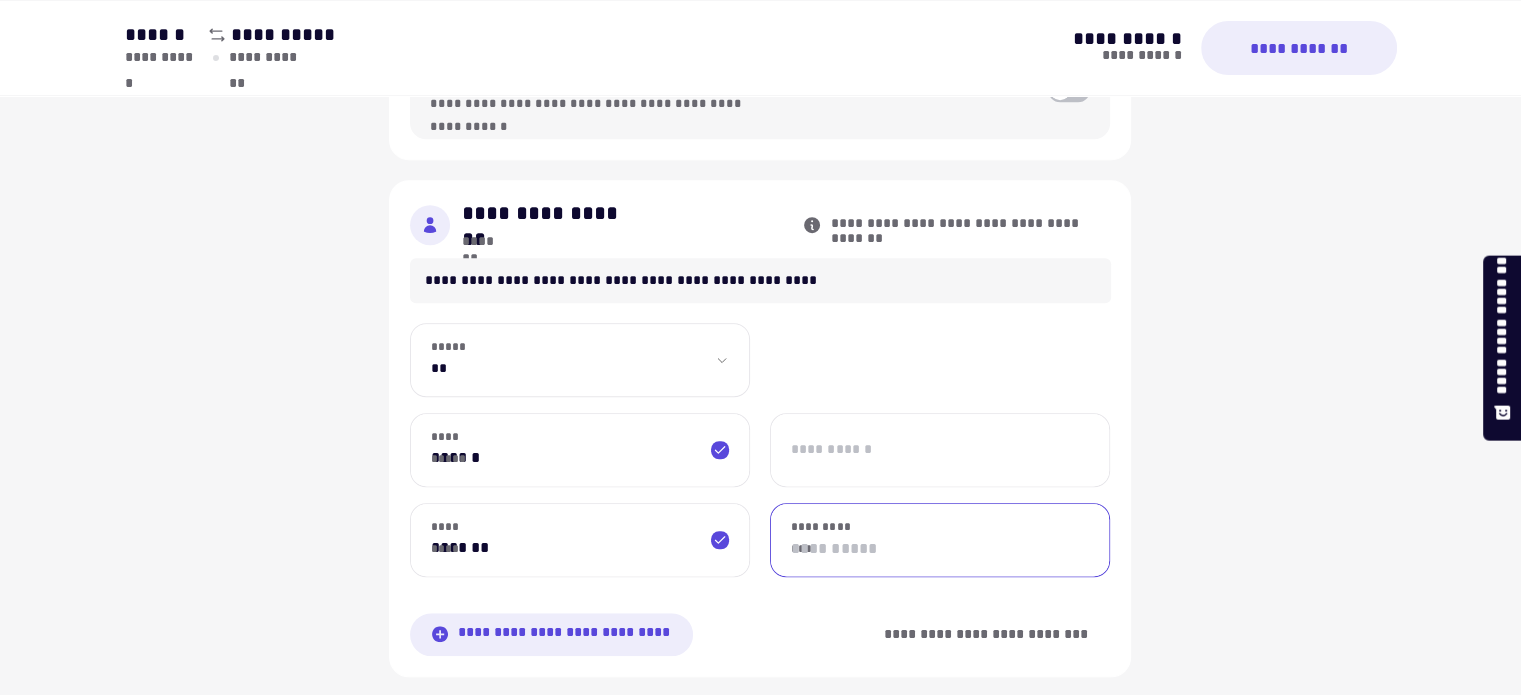 click on "**********" at bounding box center (940, 540) 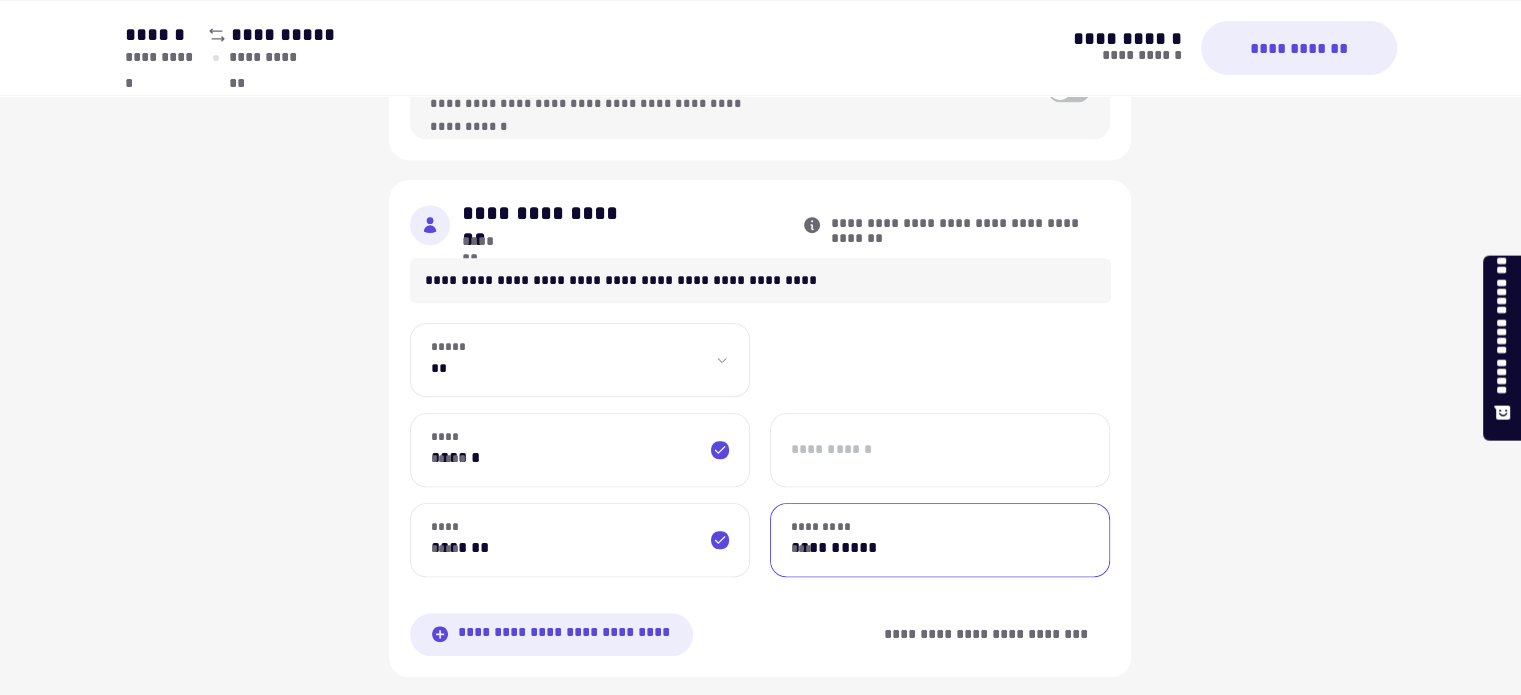 type on "**********" 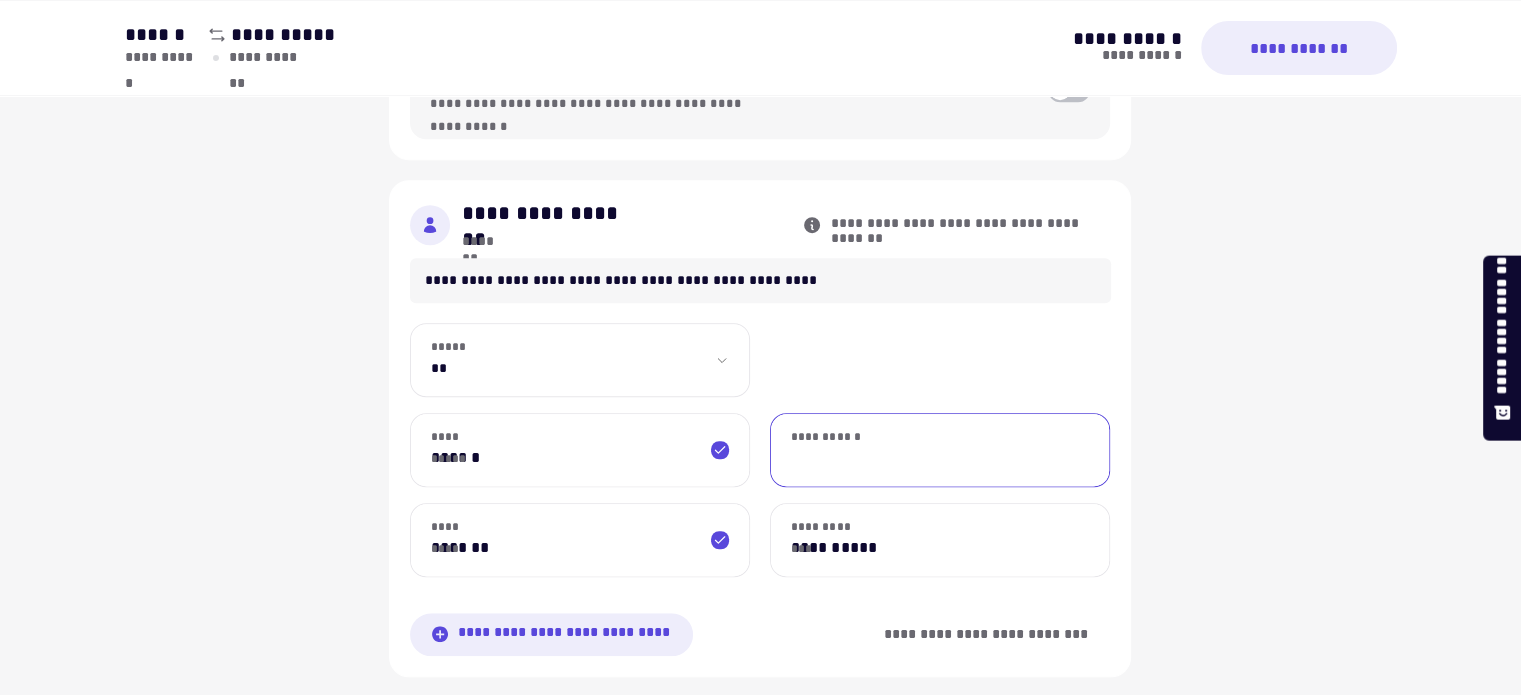 click on "**********" at bounding box center (940, 450) 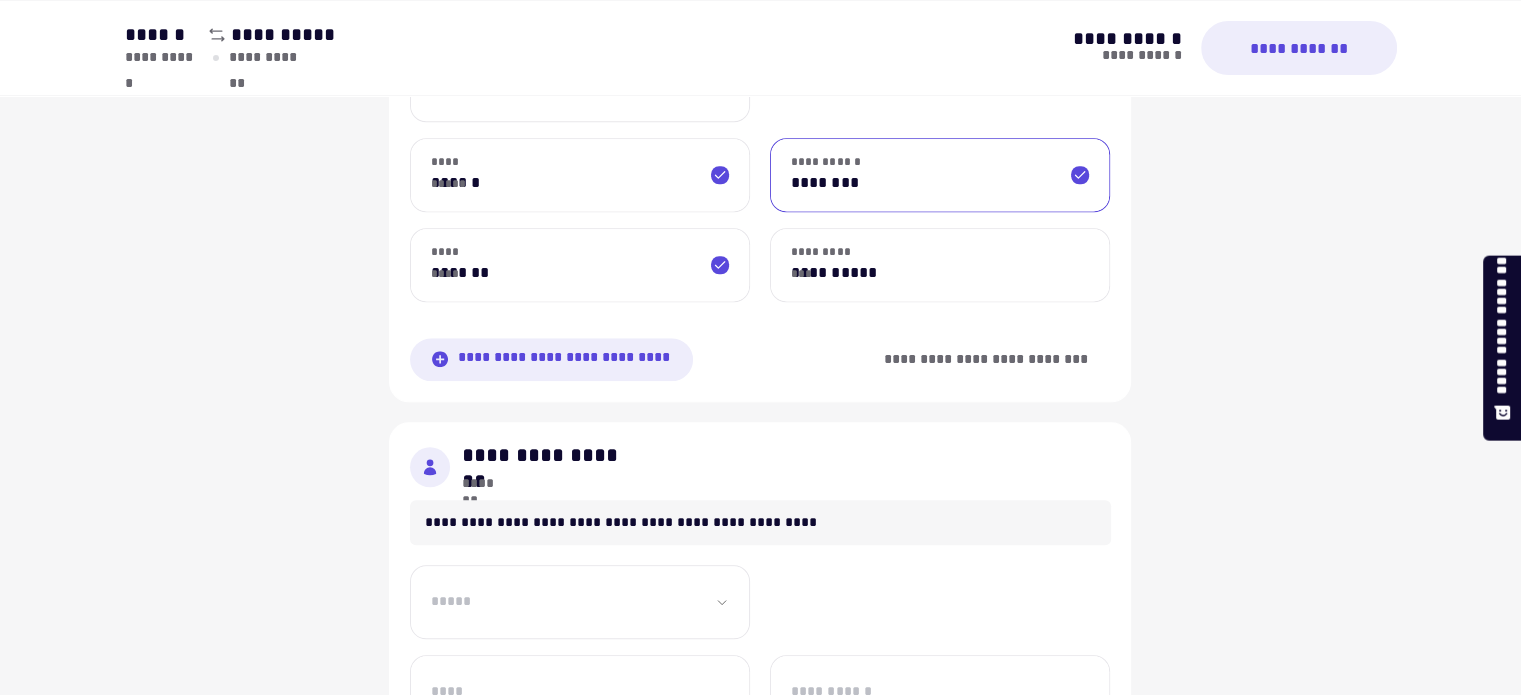 scroll, scrollTop: 1653, scrollLeft: 0, axis: vertical 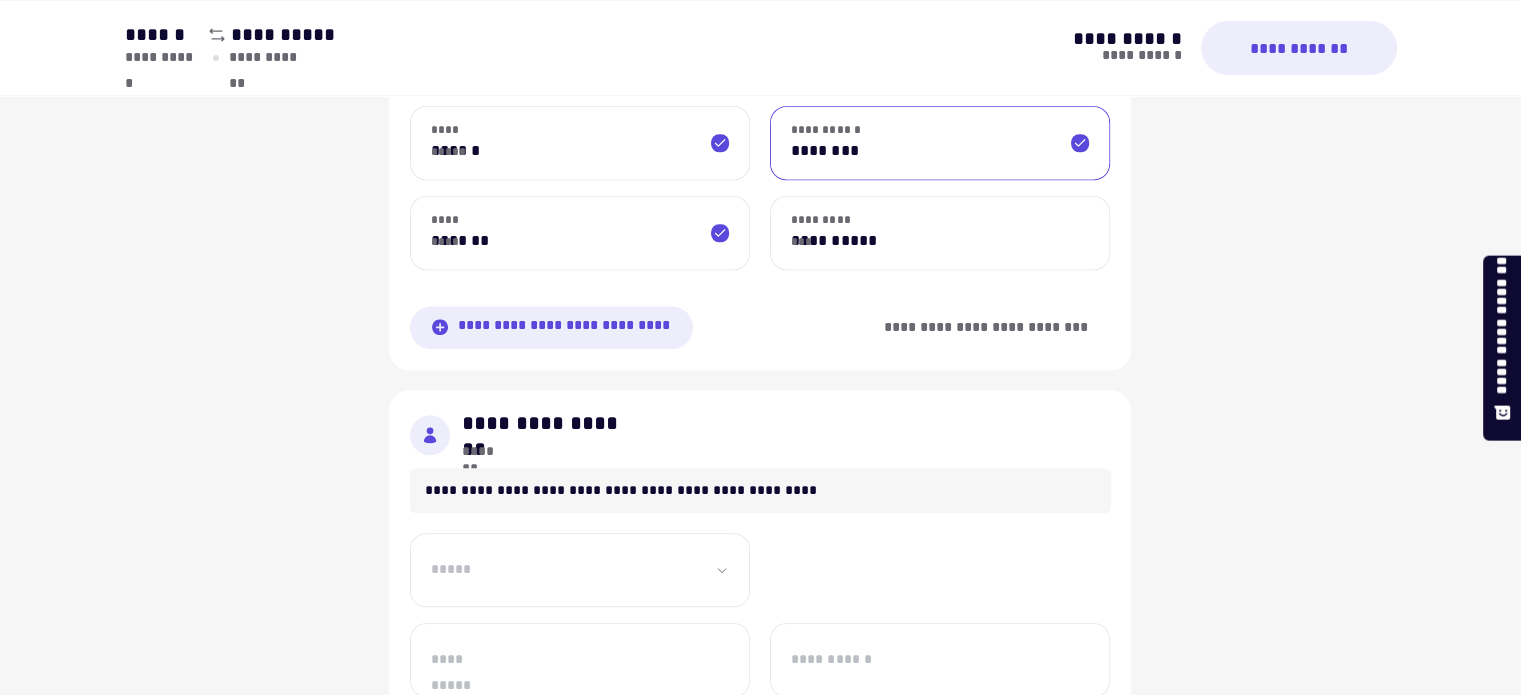 type on "********" 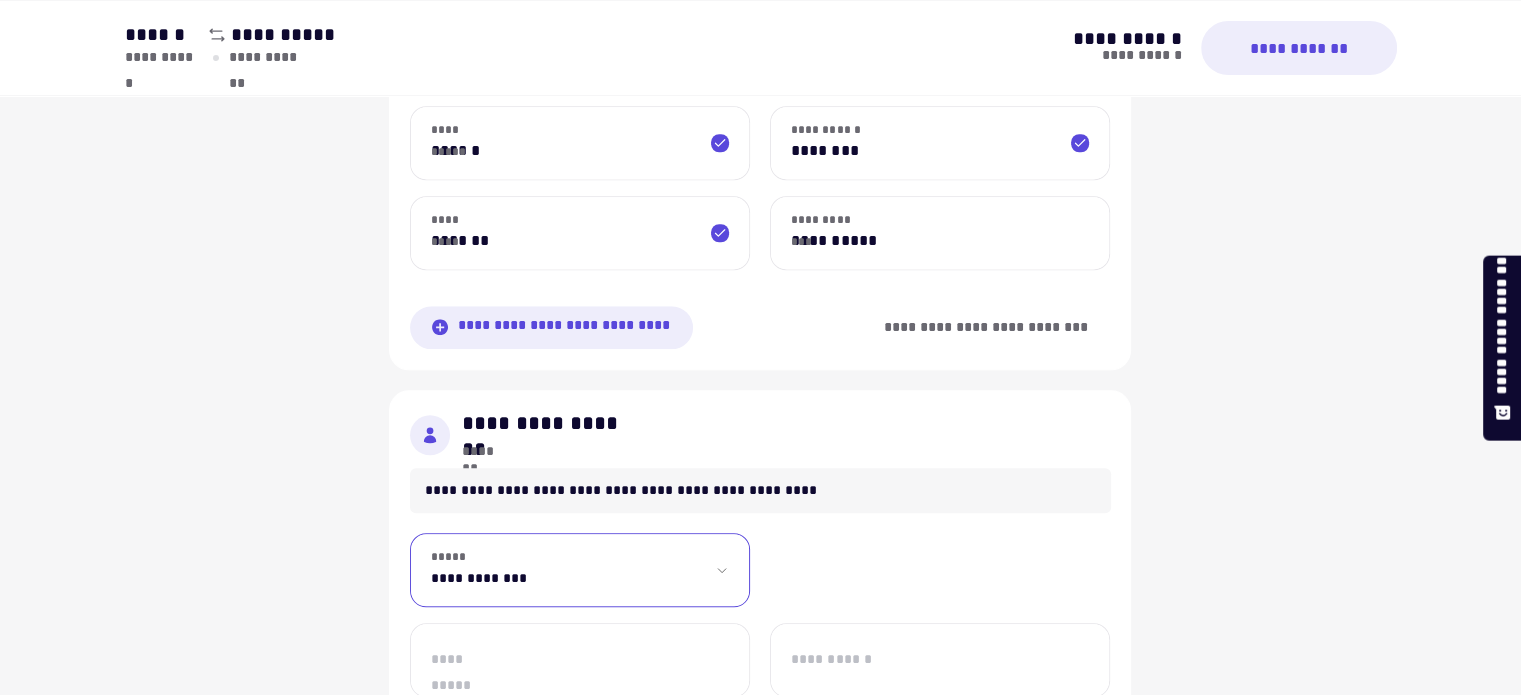 click on "**********" at bounding box center (580, 570) 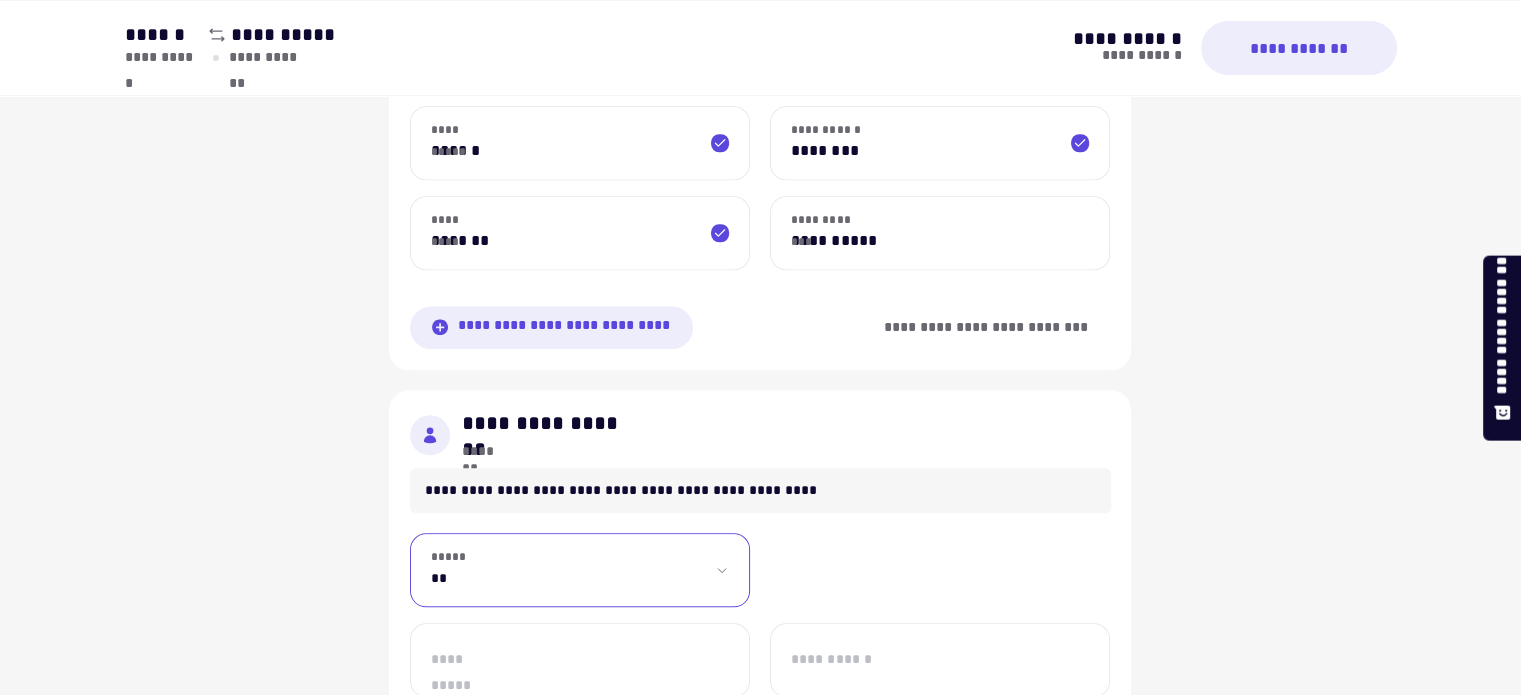 click on "**********" at bounding box center (580, 570) 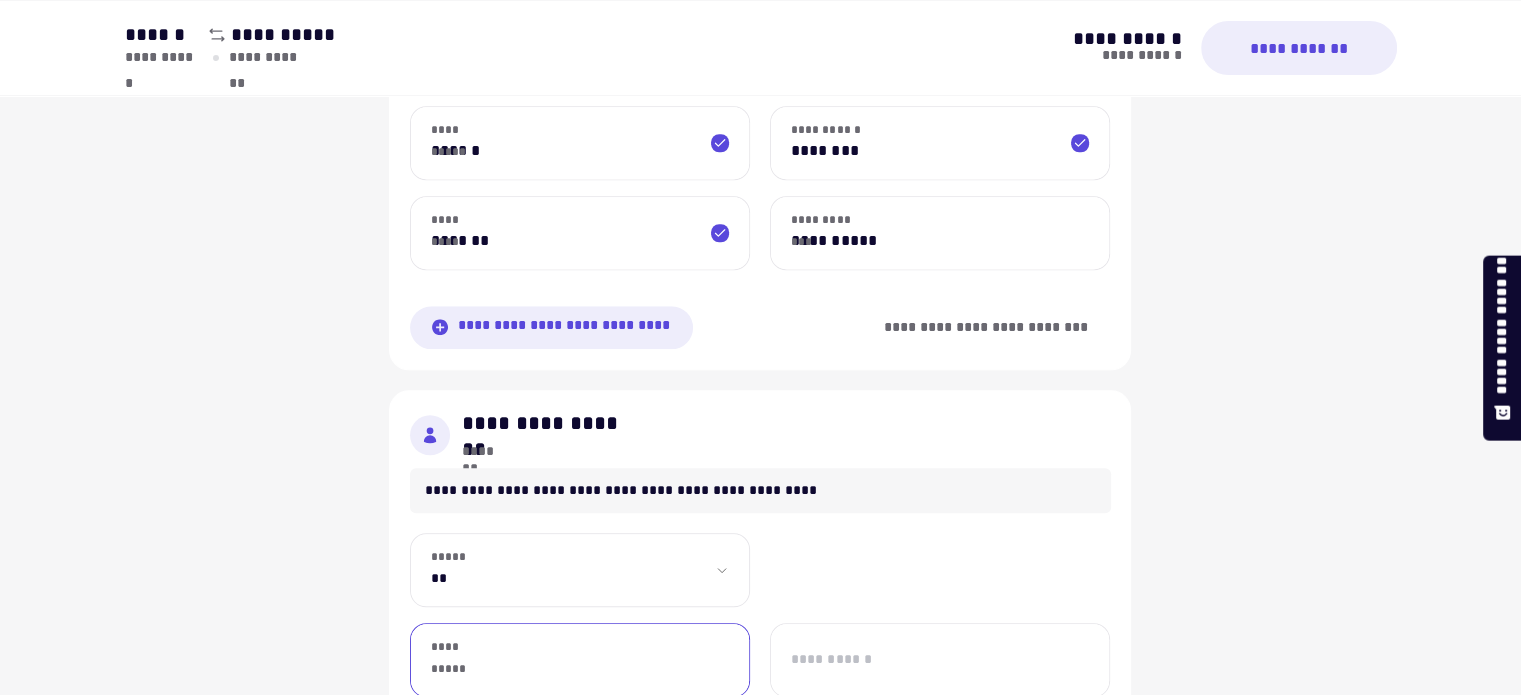 click on "**********" at bounding box center (580, 660) 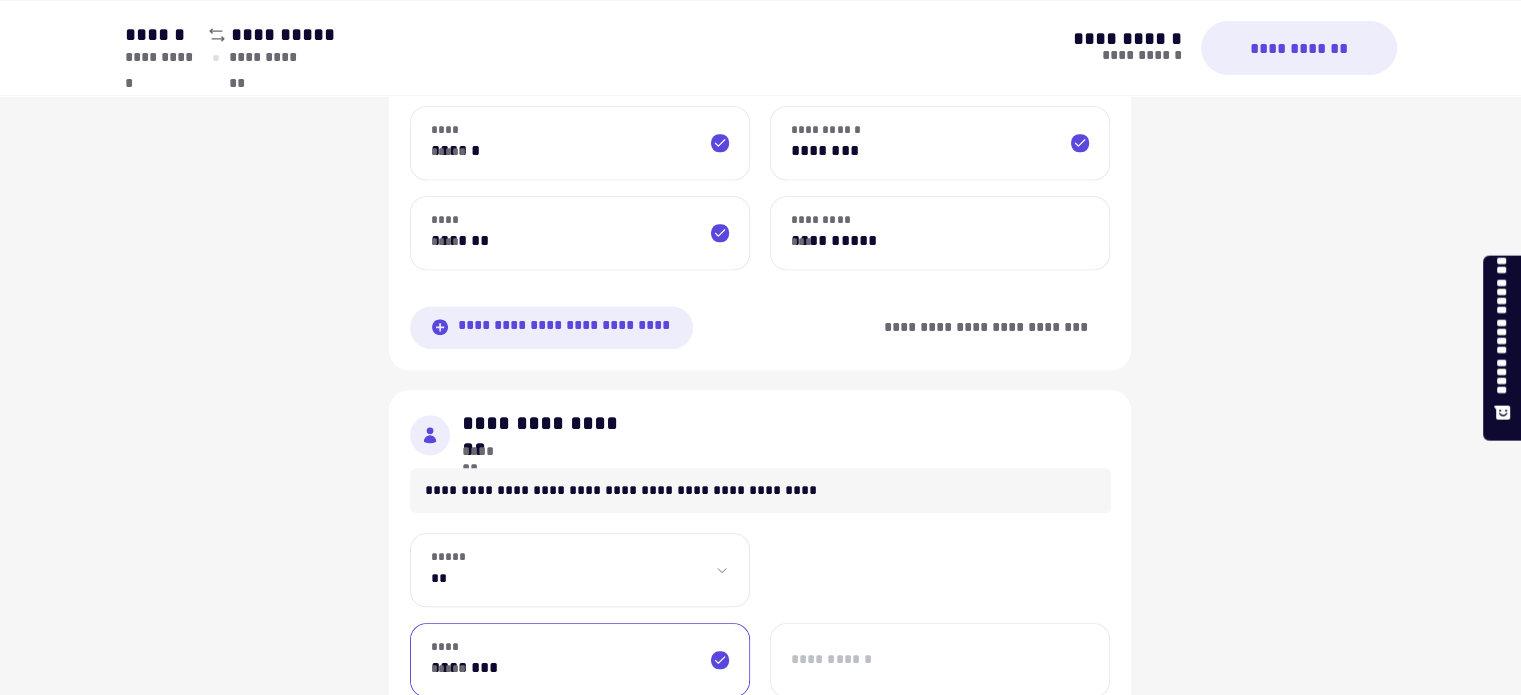 type on "********" 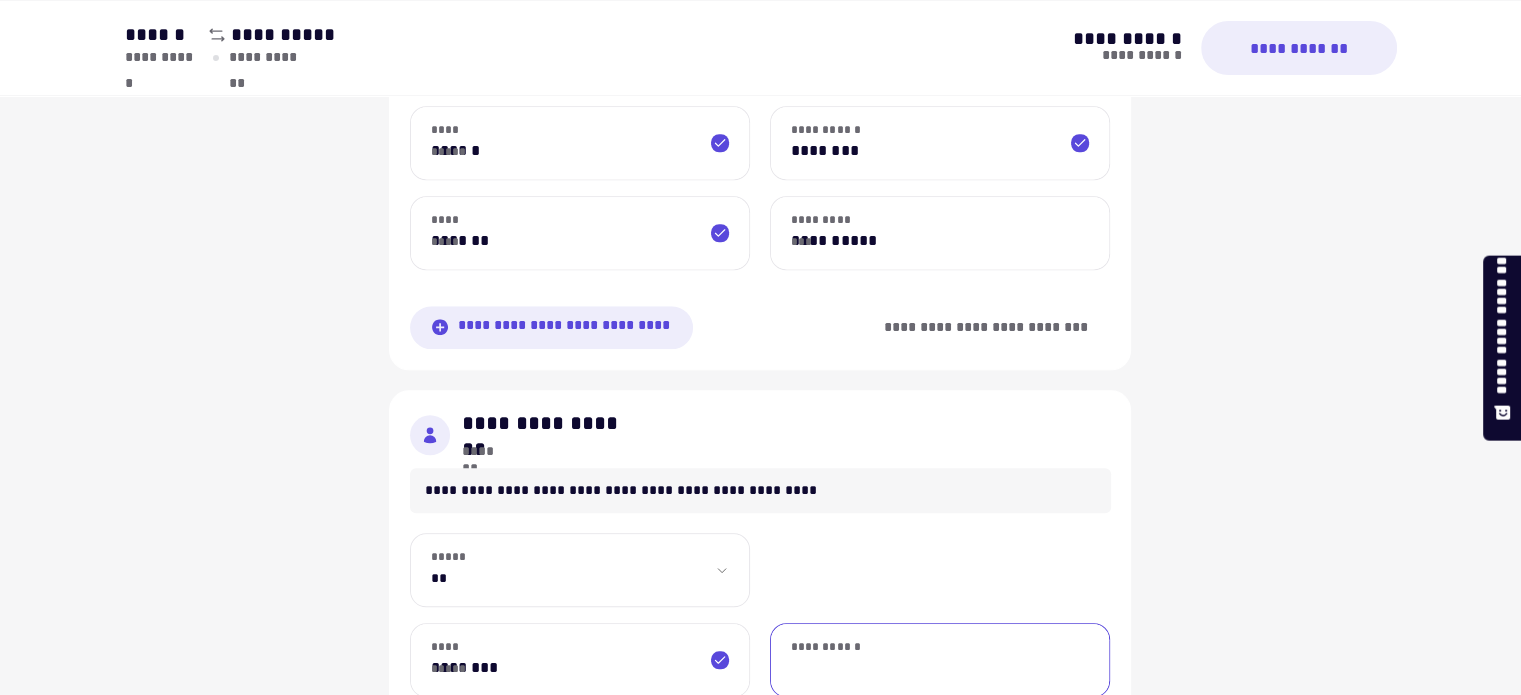 click on "**********" at bounding box center (940, 660) 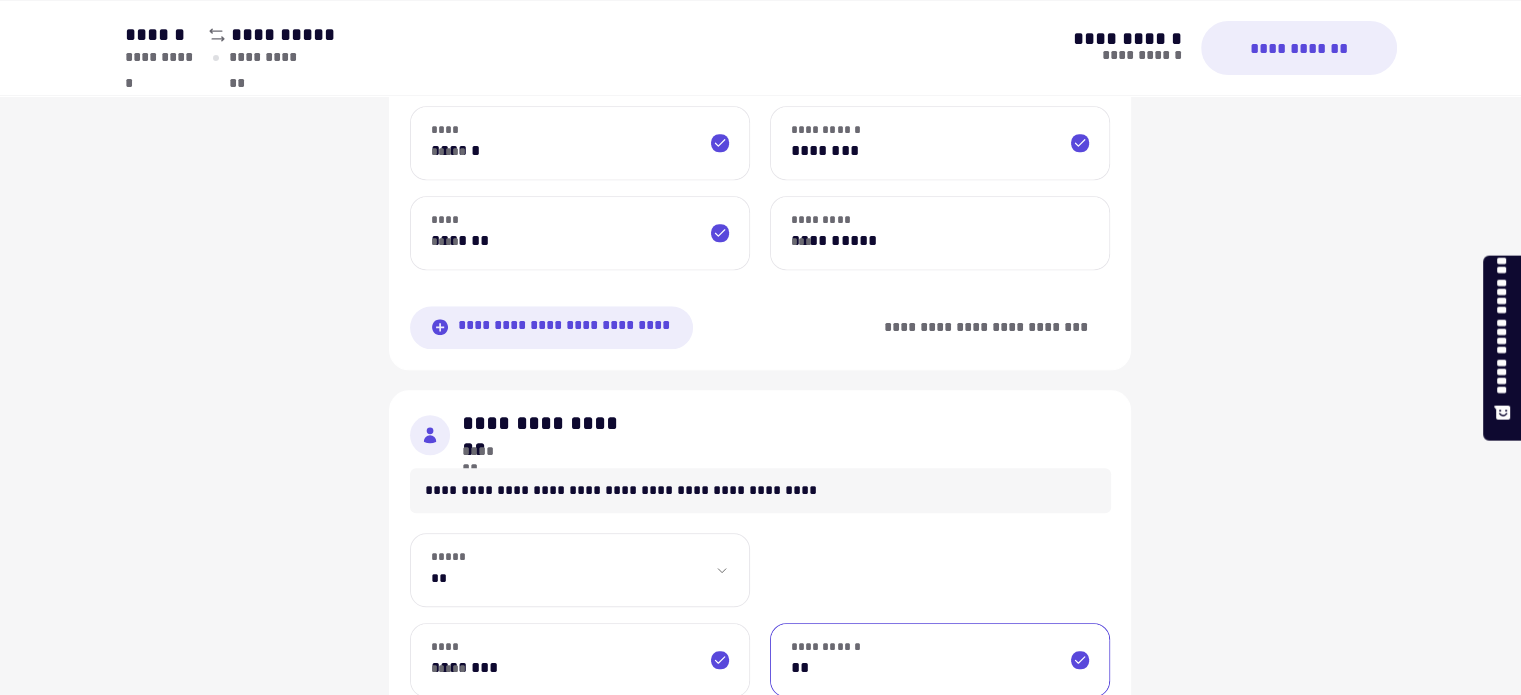 type on "*" 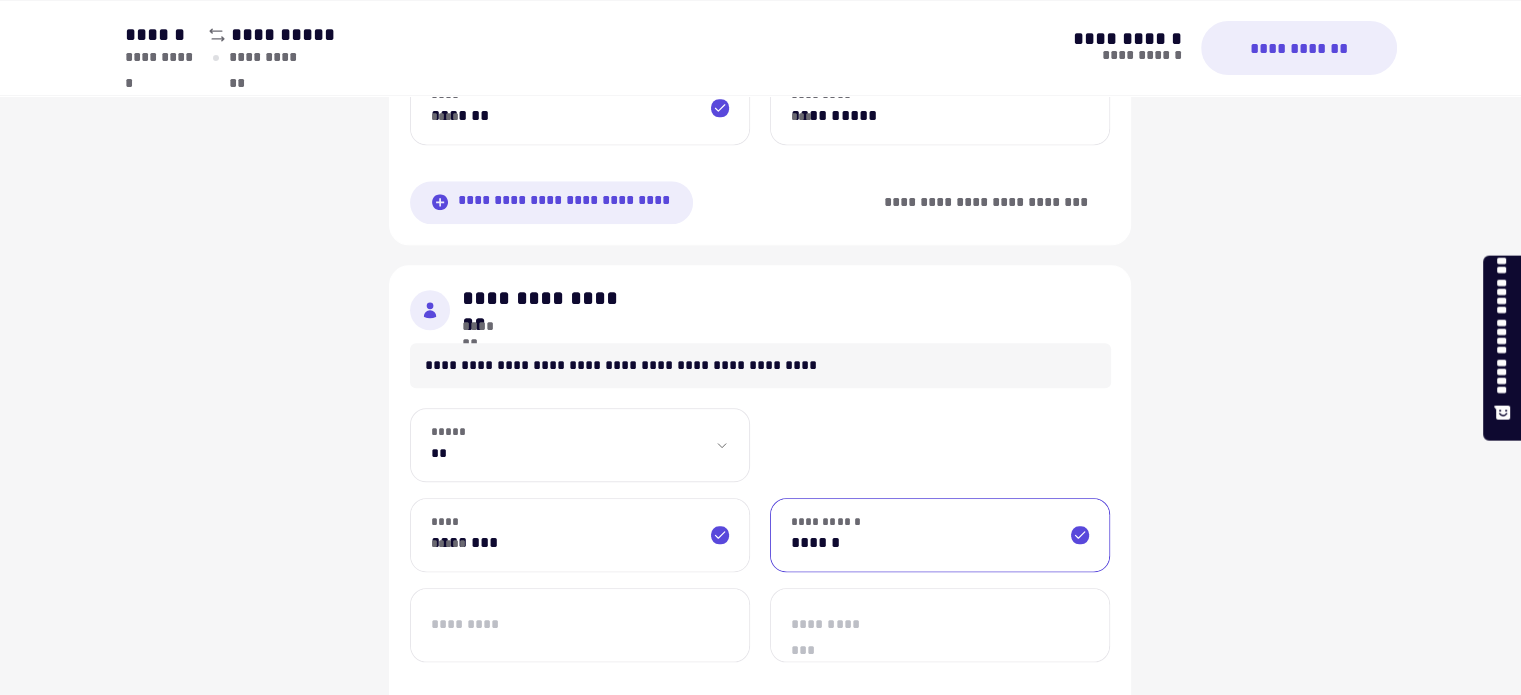scroll, scrollTop: 1988, scrollLeft: 0, axis: vertical 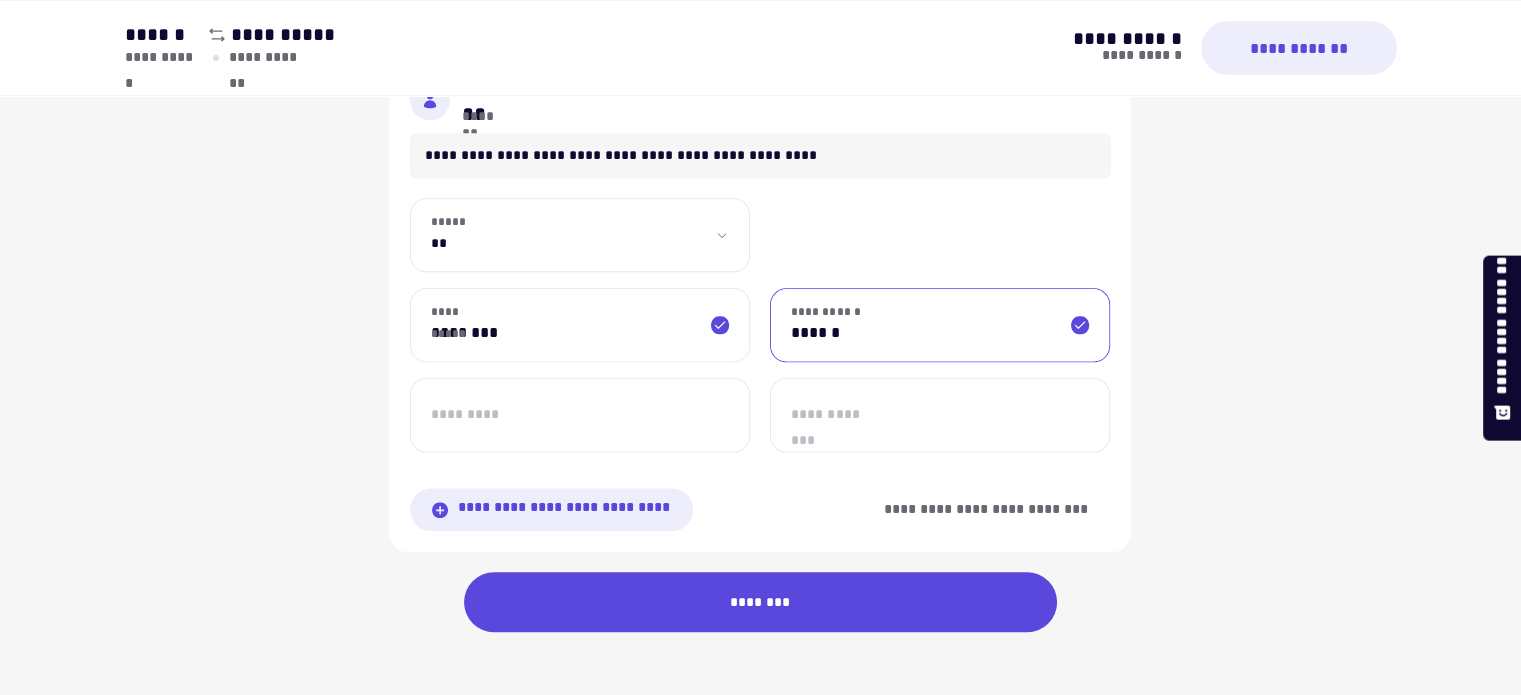 type on "******" 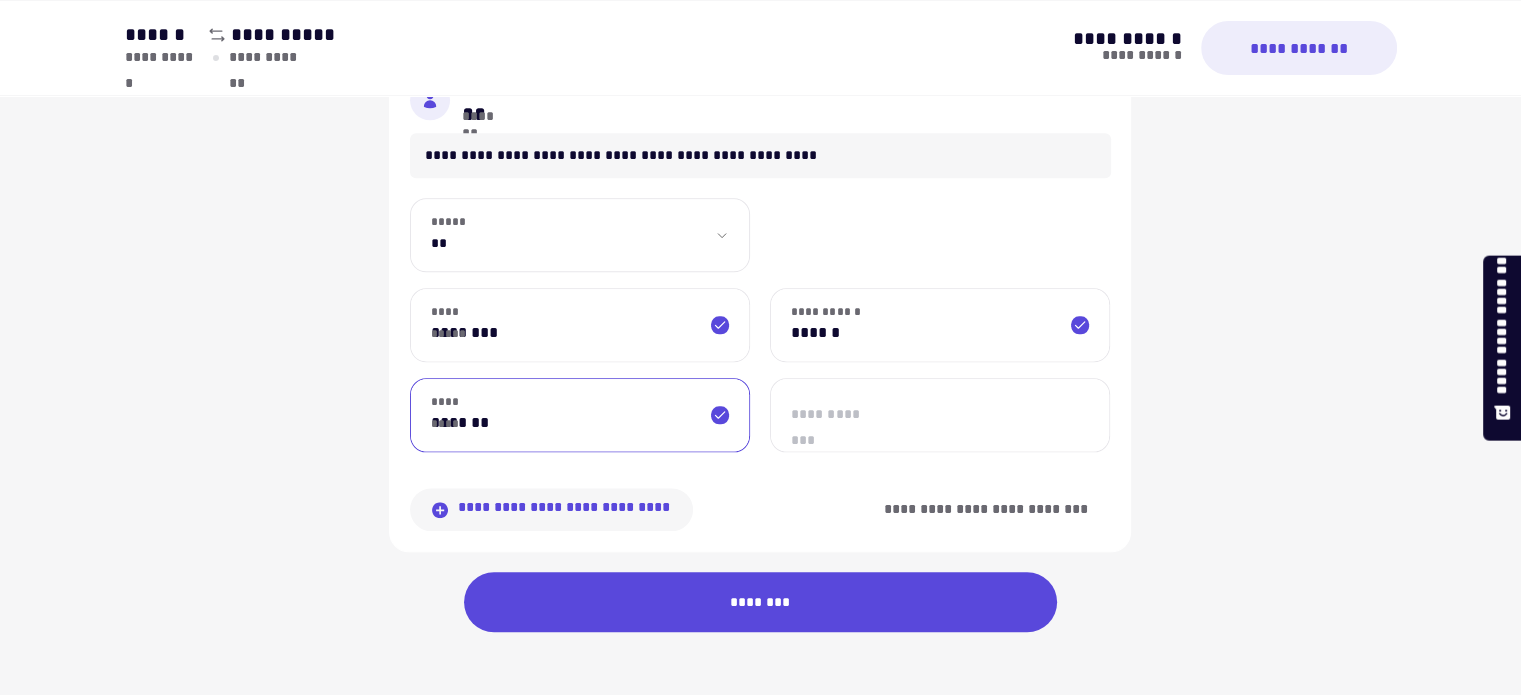 type on "*******" 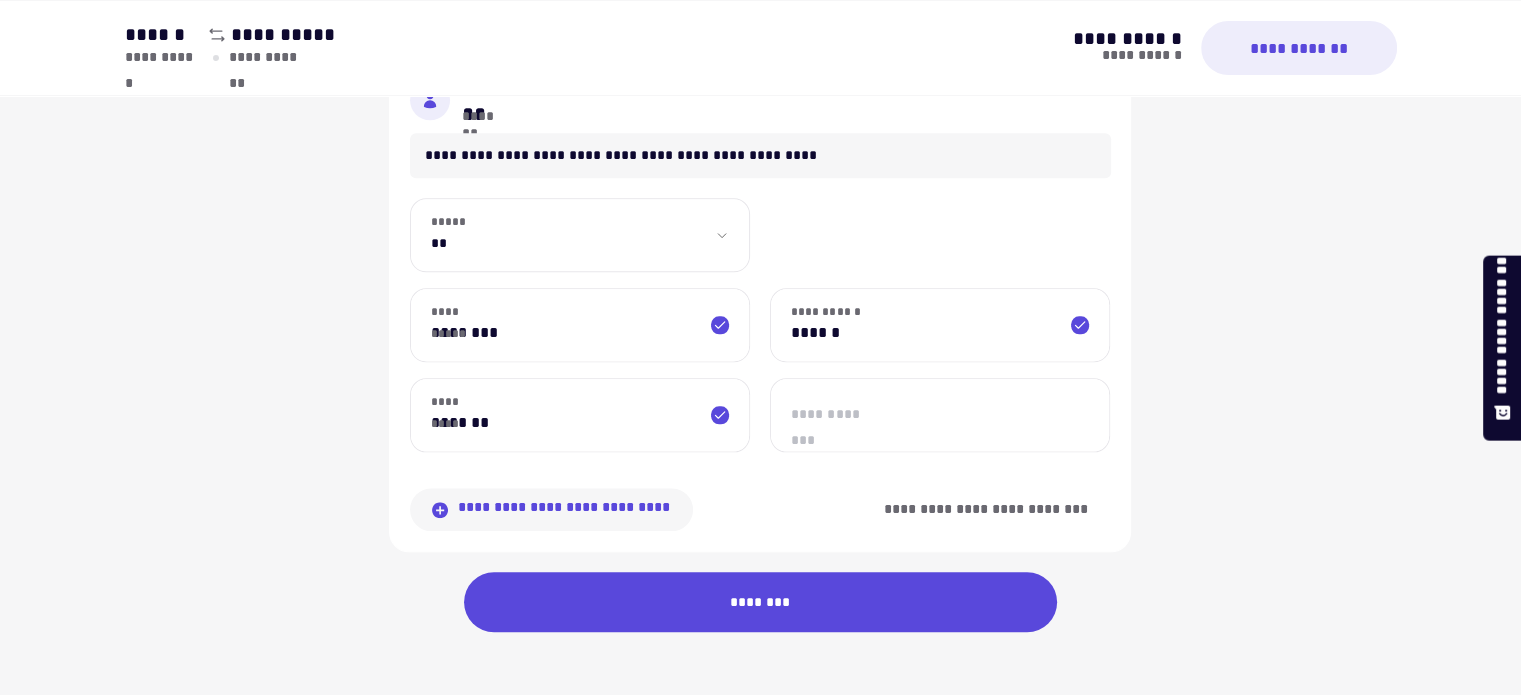 click on "**********" at bounding box center [564, -8] 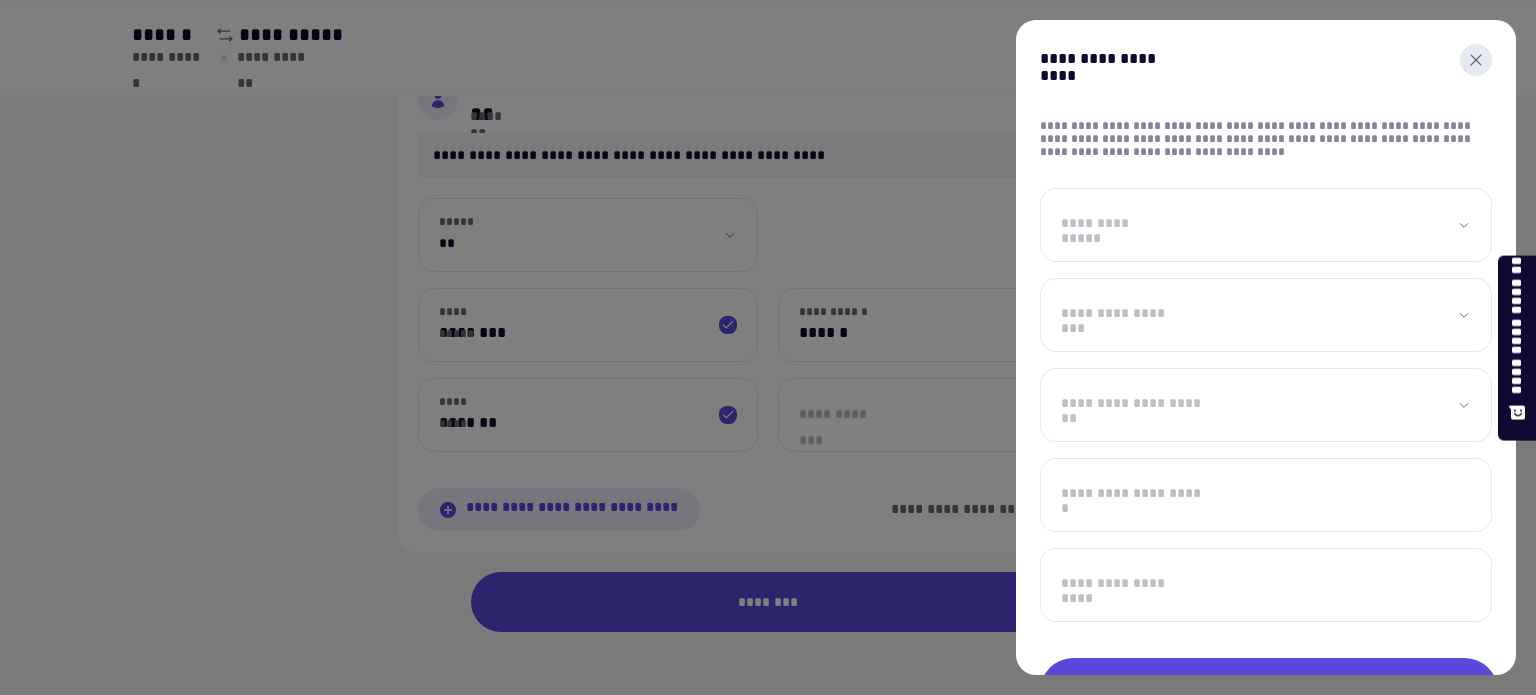 click 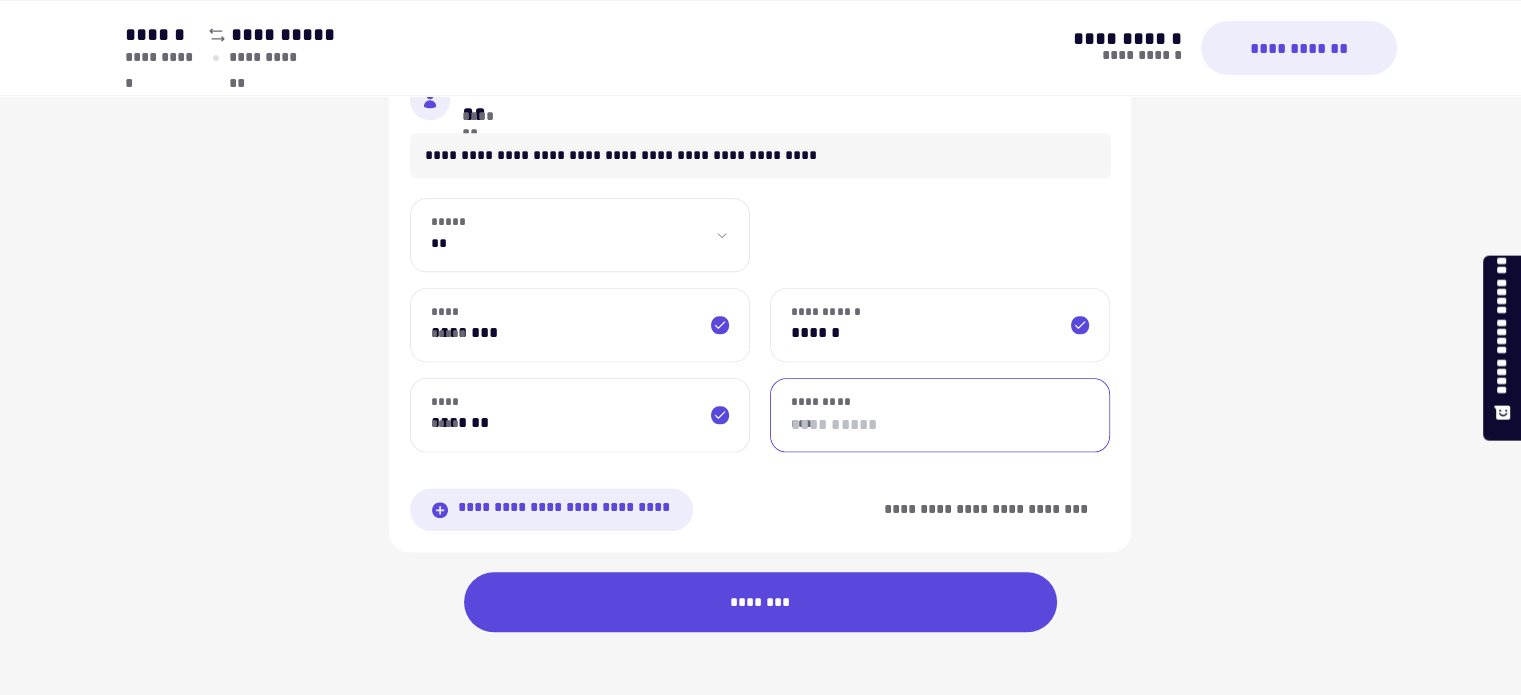 click on "**********" at bounding box center [940, 415] 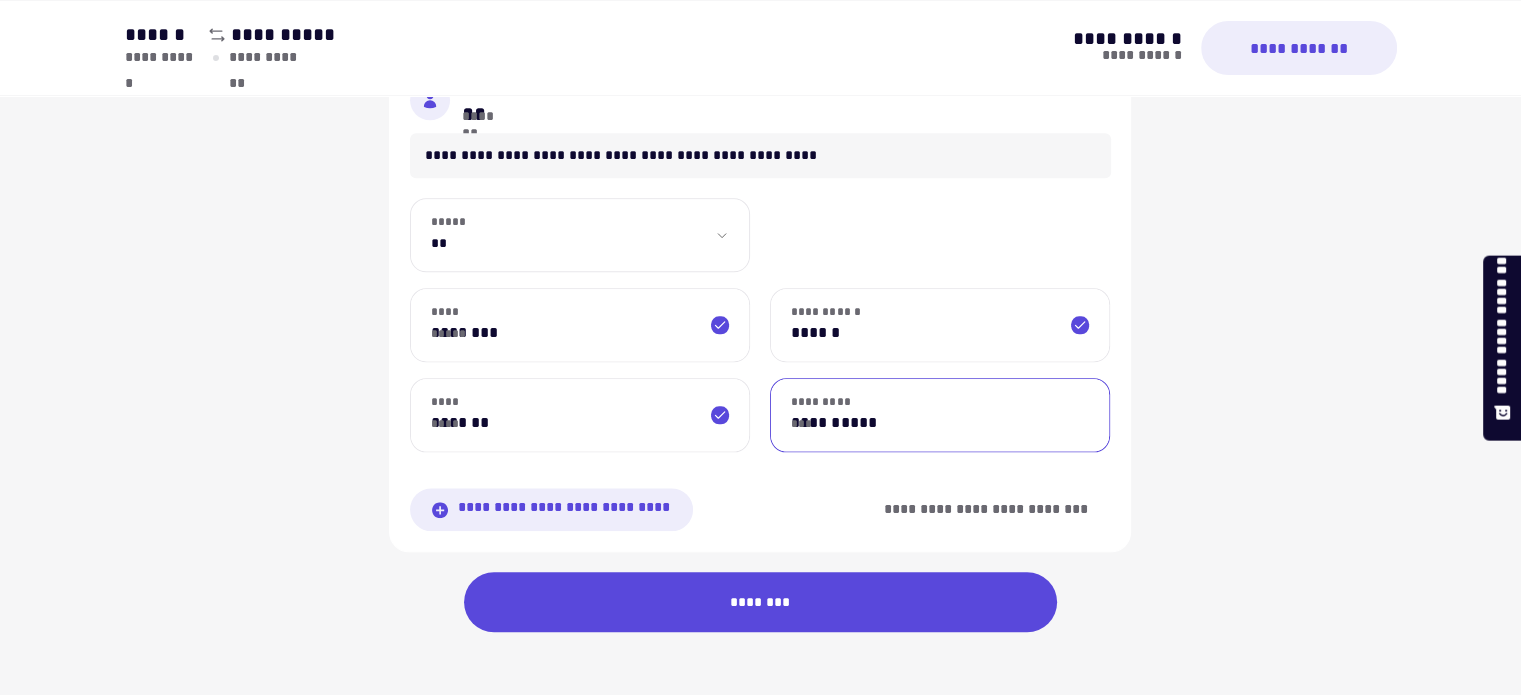 click on "**********" at bounding box center [940, 415] 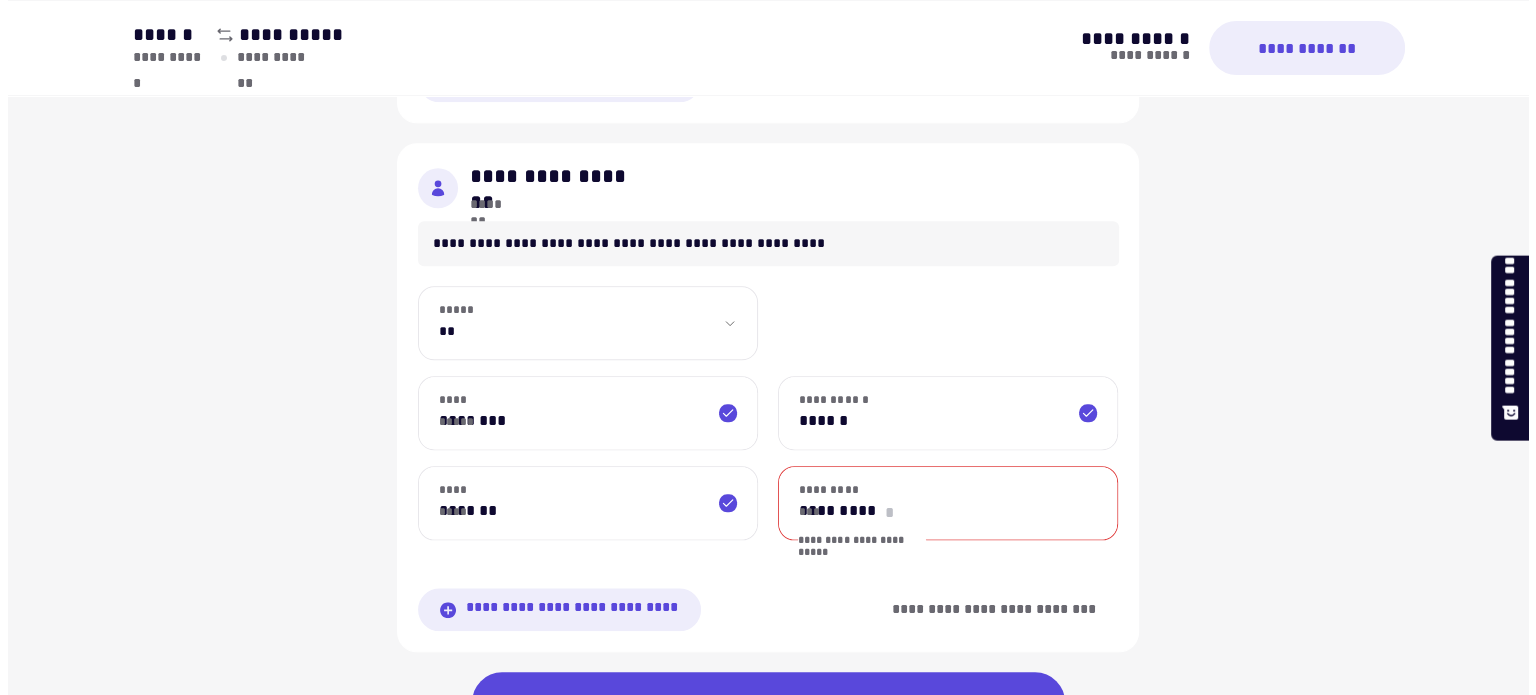 scroll, scrollTop: 1988, scrollLeft: 0, axis: vertical 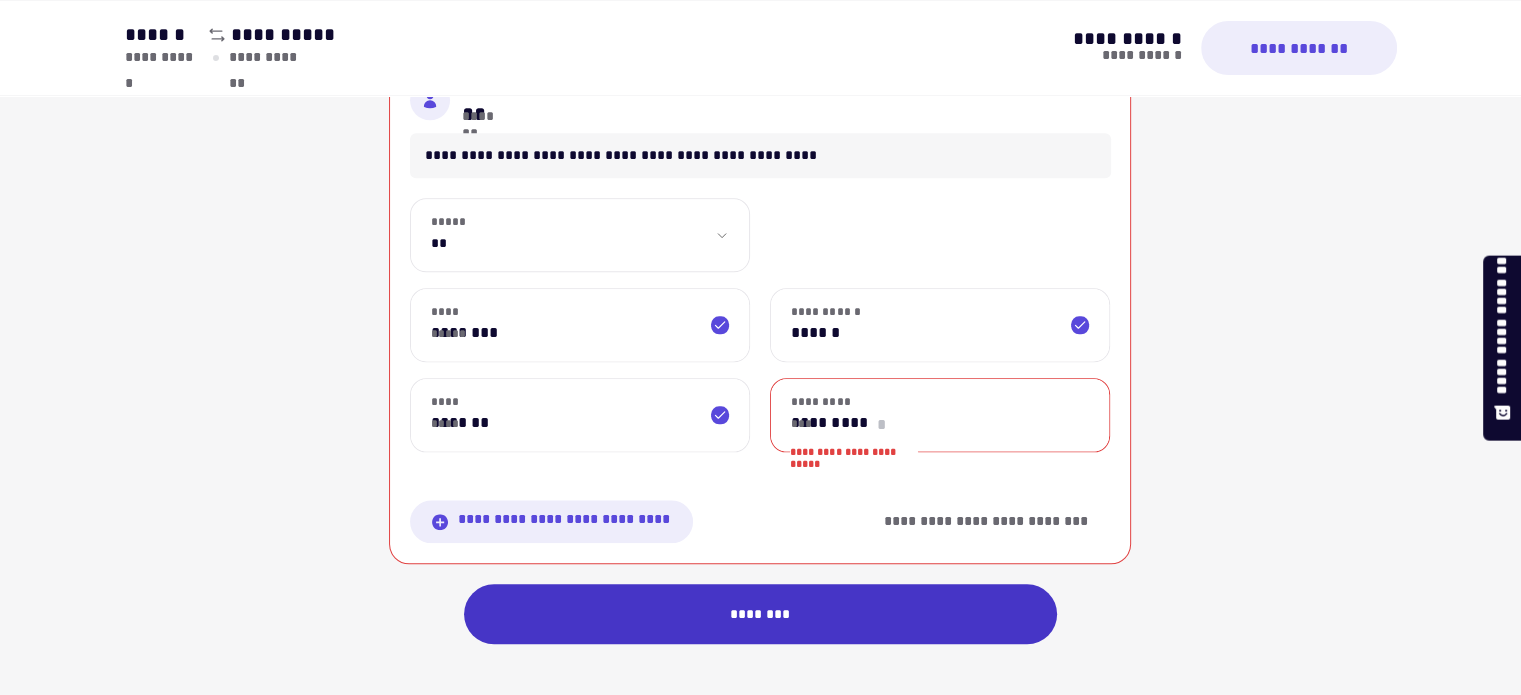 click on "********" at bounding box center (761, 614) 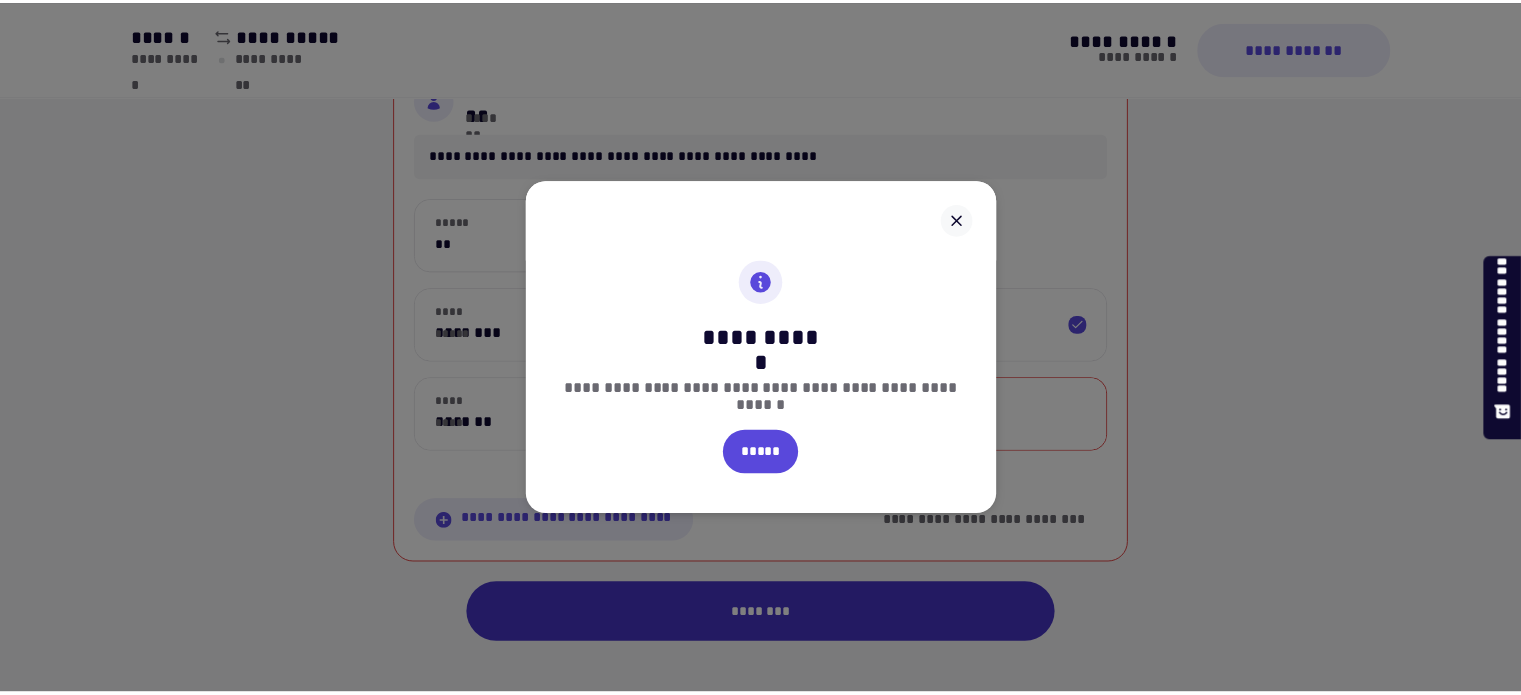 scroll, scrollTop: 1938, scrollLeft: 0, axis: vertical 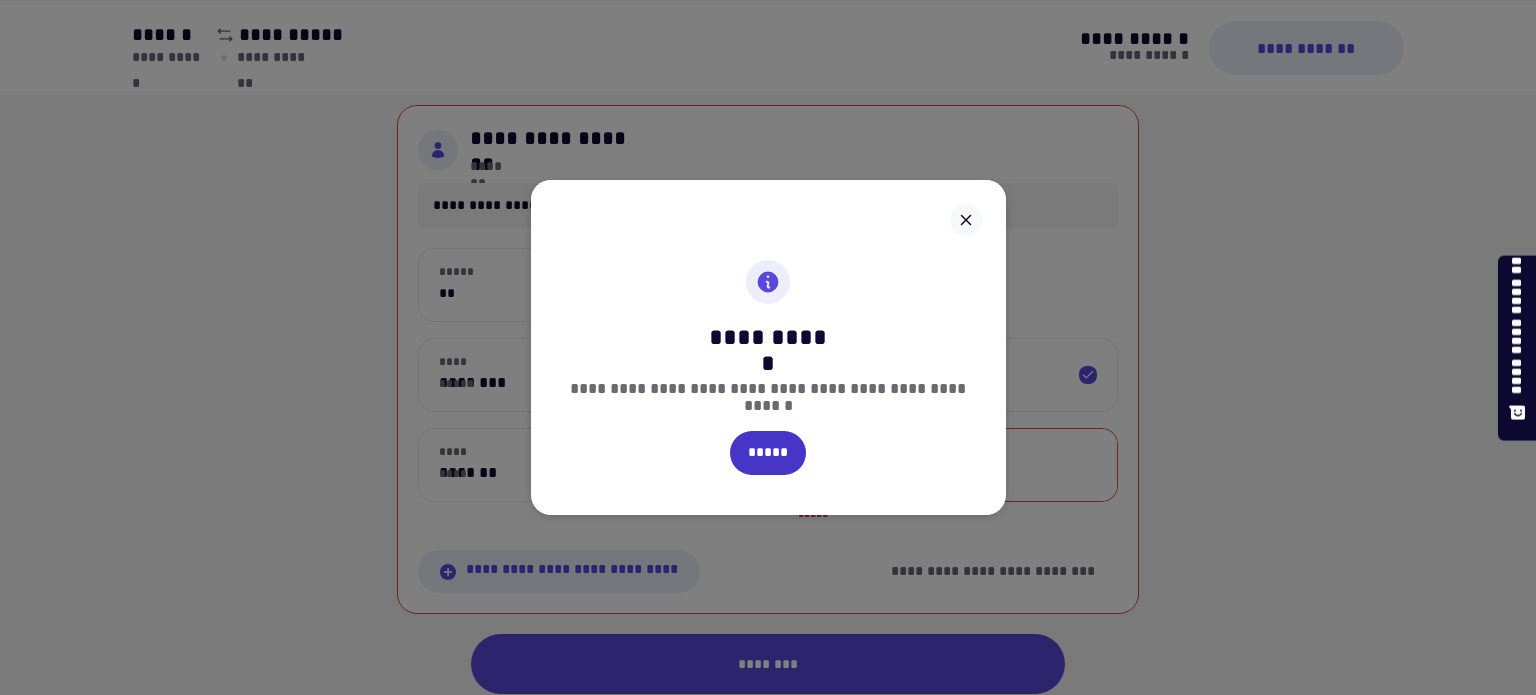 click on "*****" at bounding box center (768, 453) 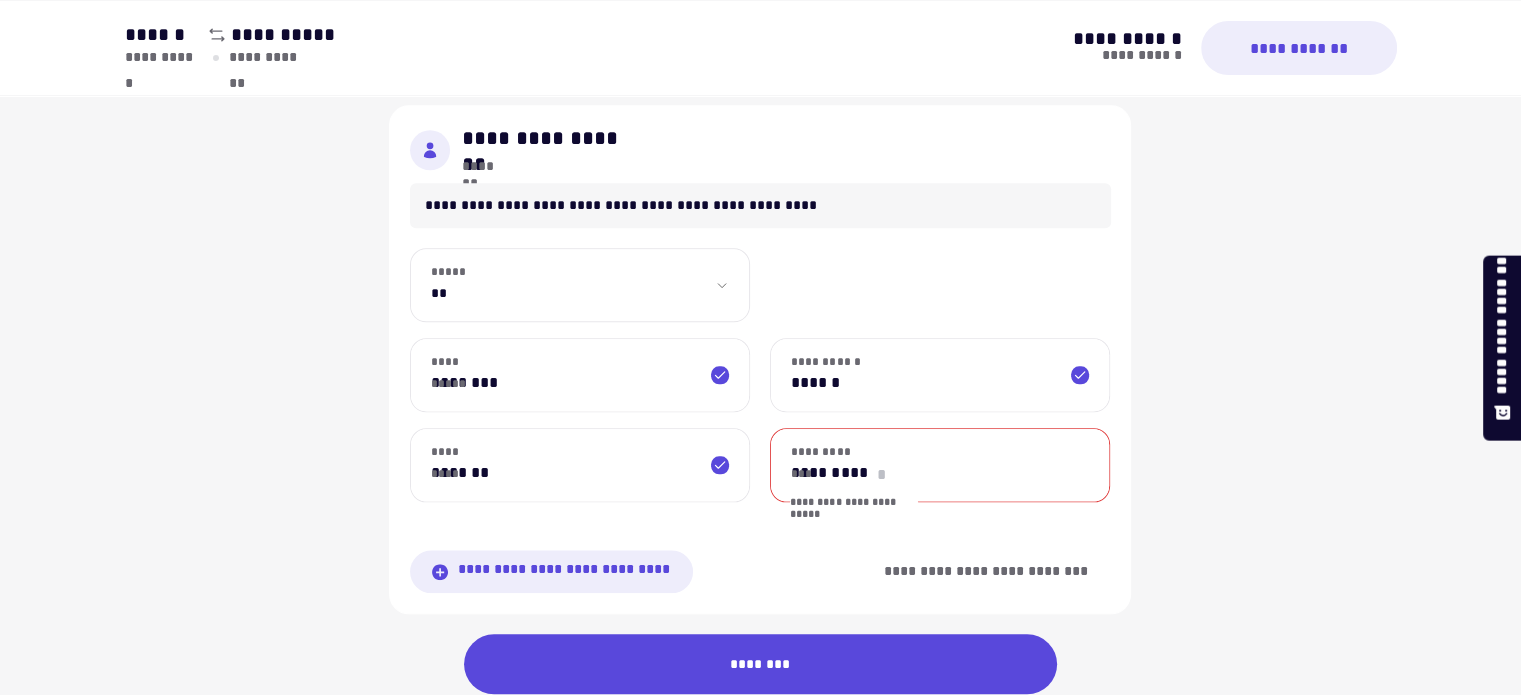 click on "*********" at bounding box center [940, 465] 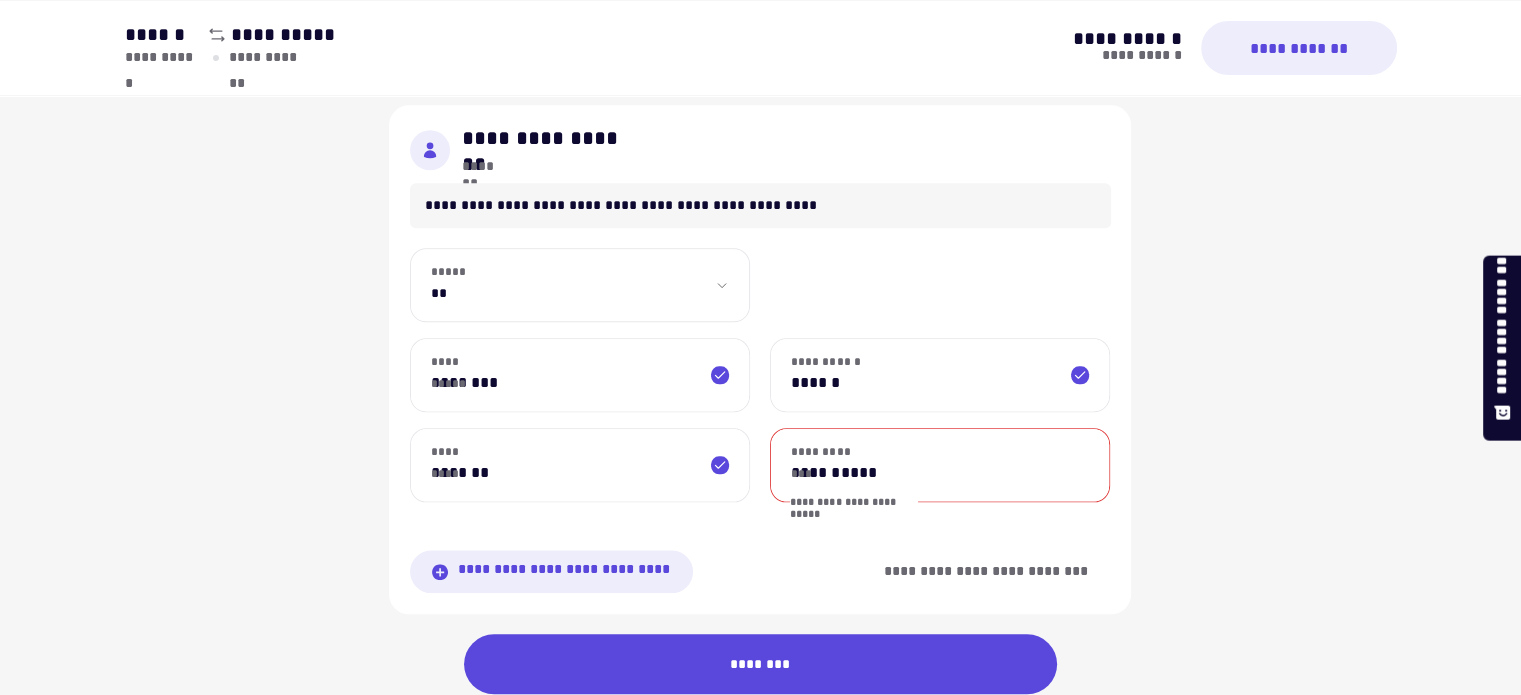 click on "**********" at bounding box center [940, 465] 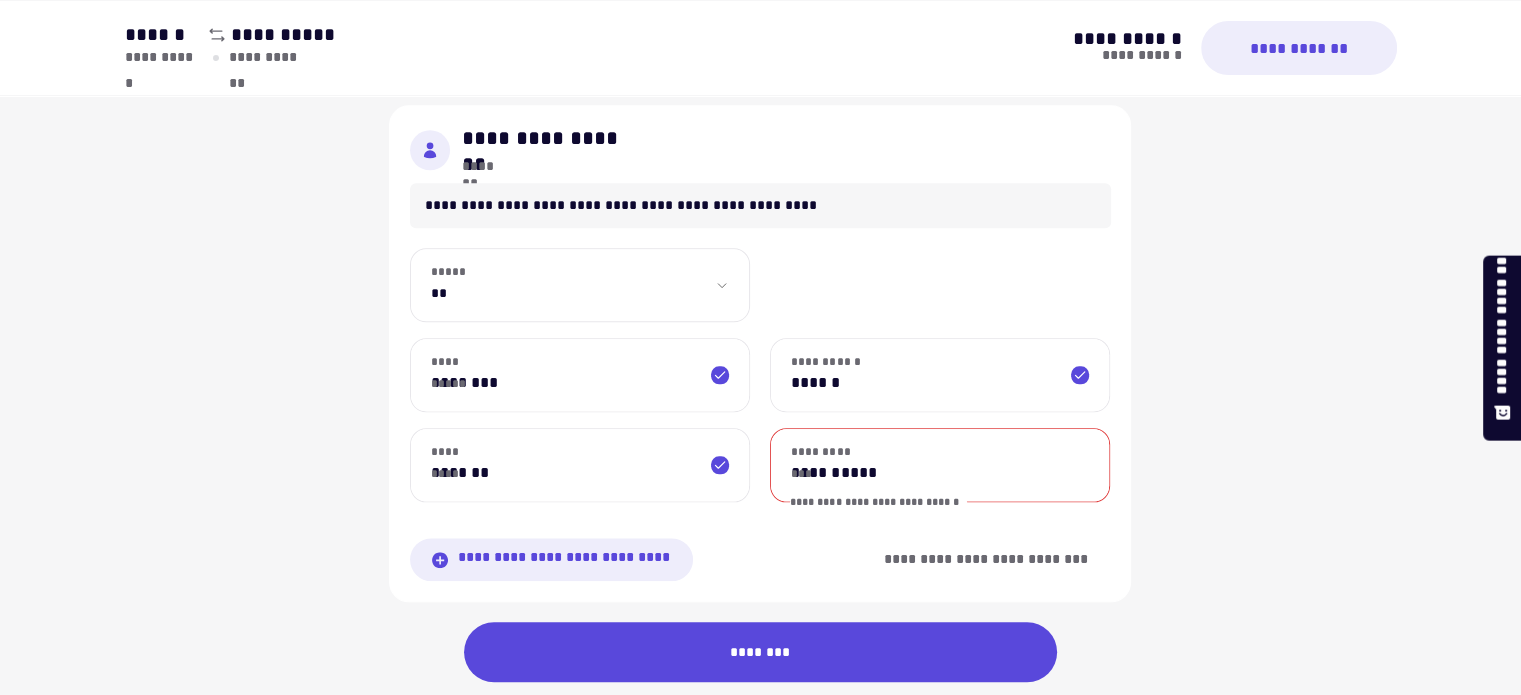 click on "**********" at bounding box center (940, 465) 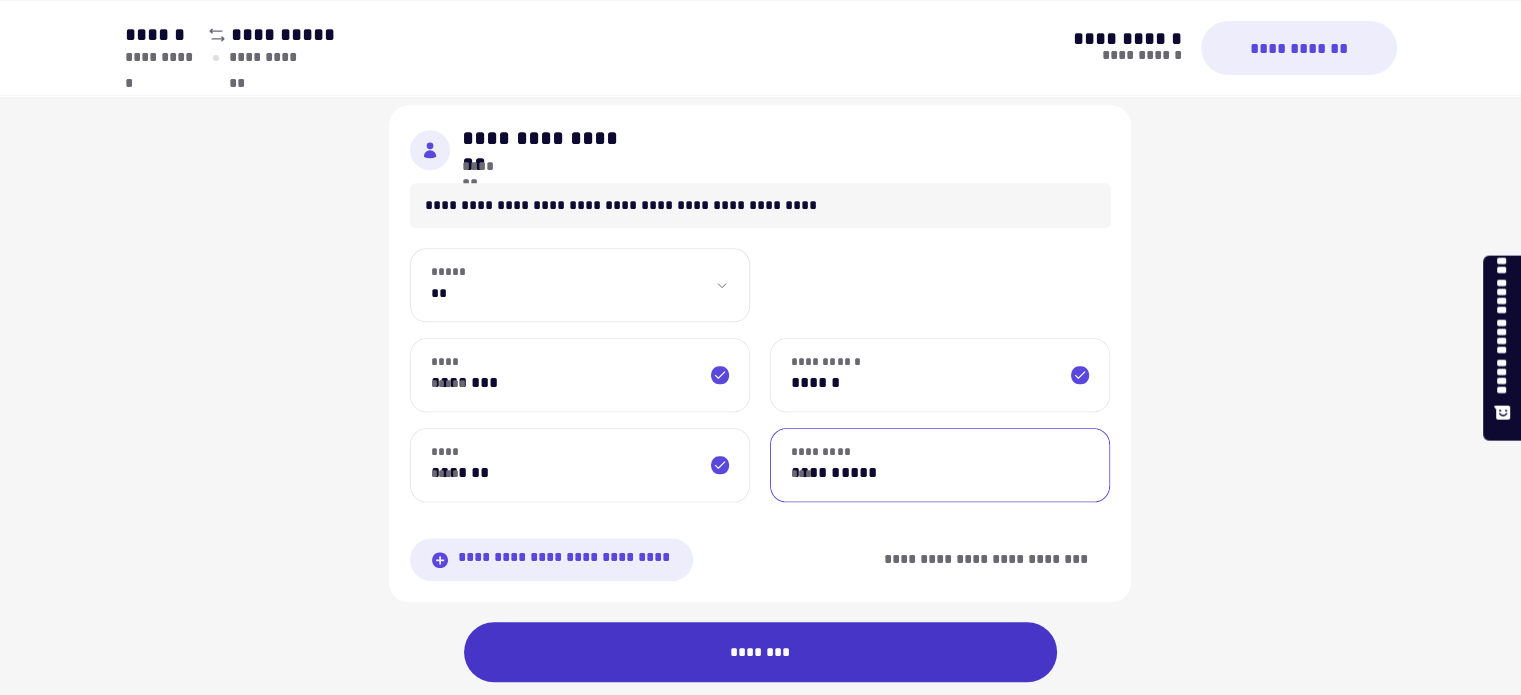 type on "**********" 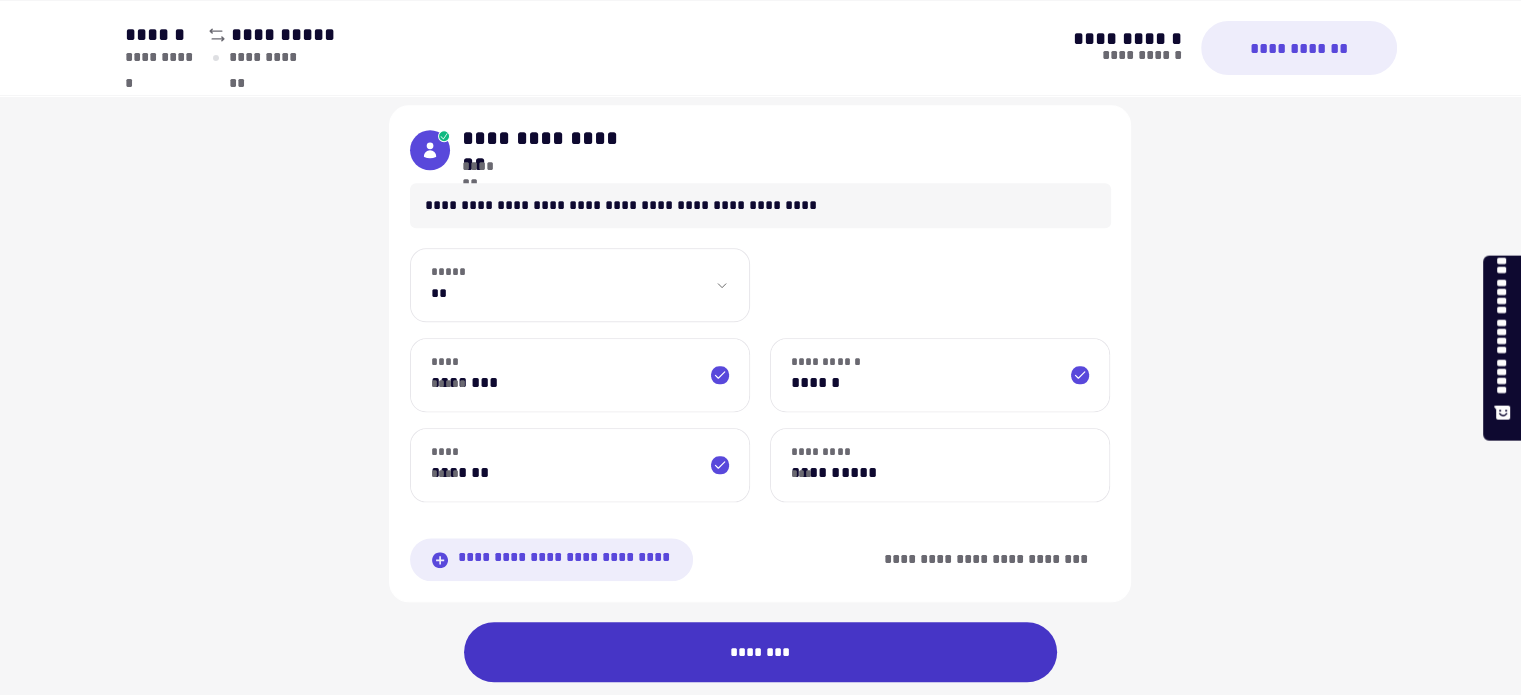 click on "********" at bounding box center (761, 652) 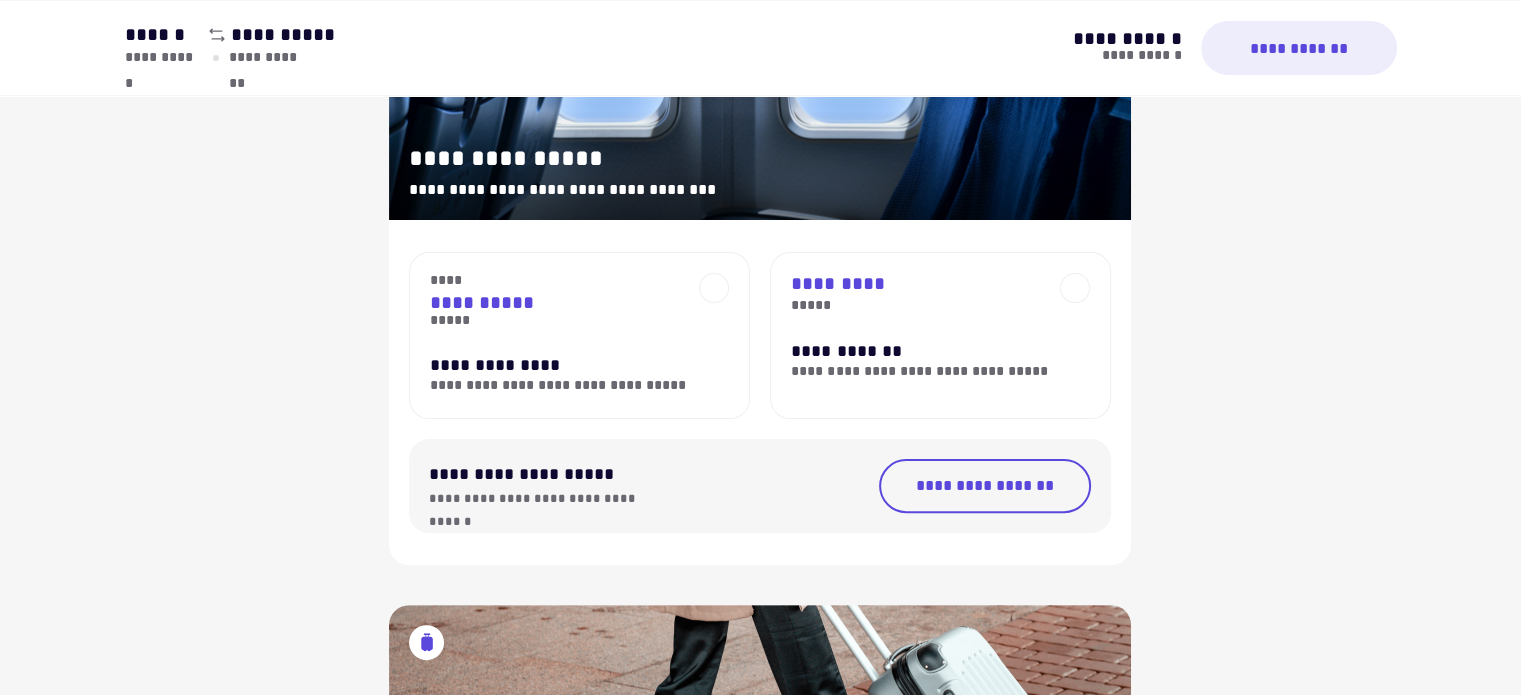 scroll, scrollTop: 450, scrollLeft: 0, axis: vertical 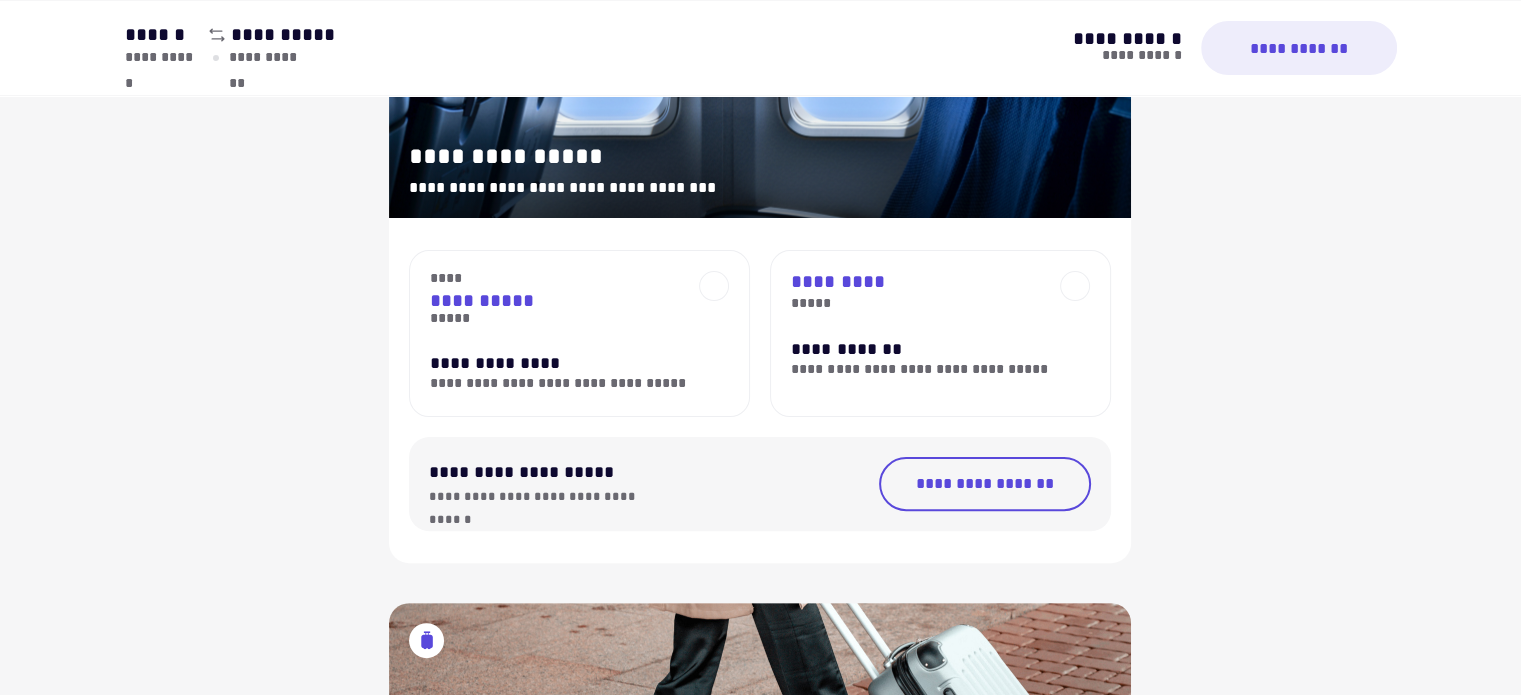 click at bounding box center (1075, 286) 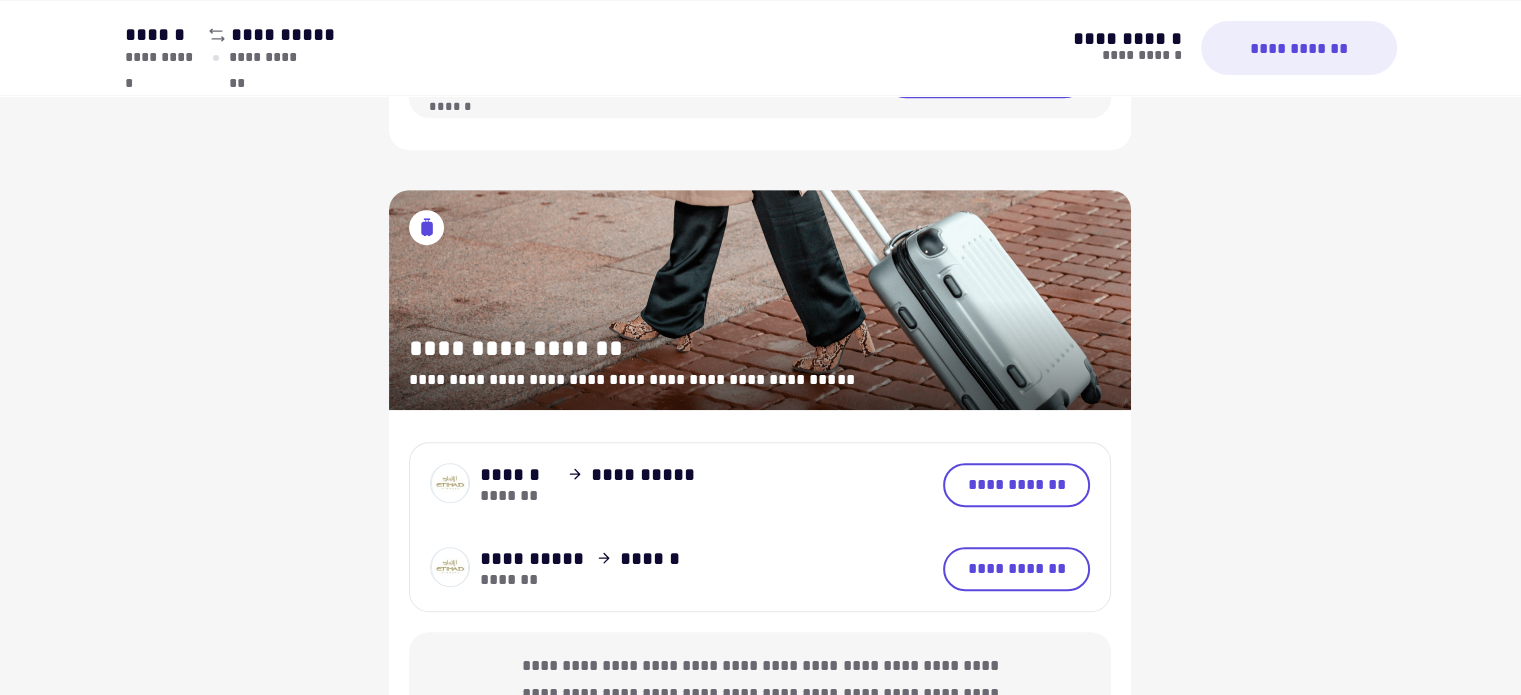 scroll, scrollTop: 1134, scrollLeft: 0, axis: vertical 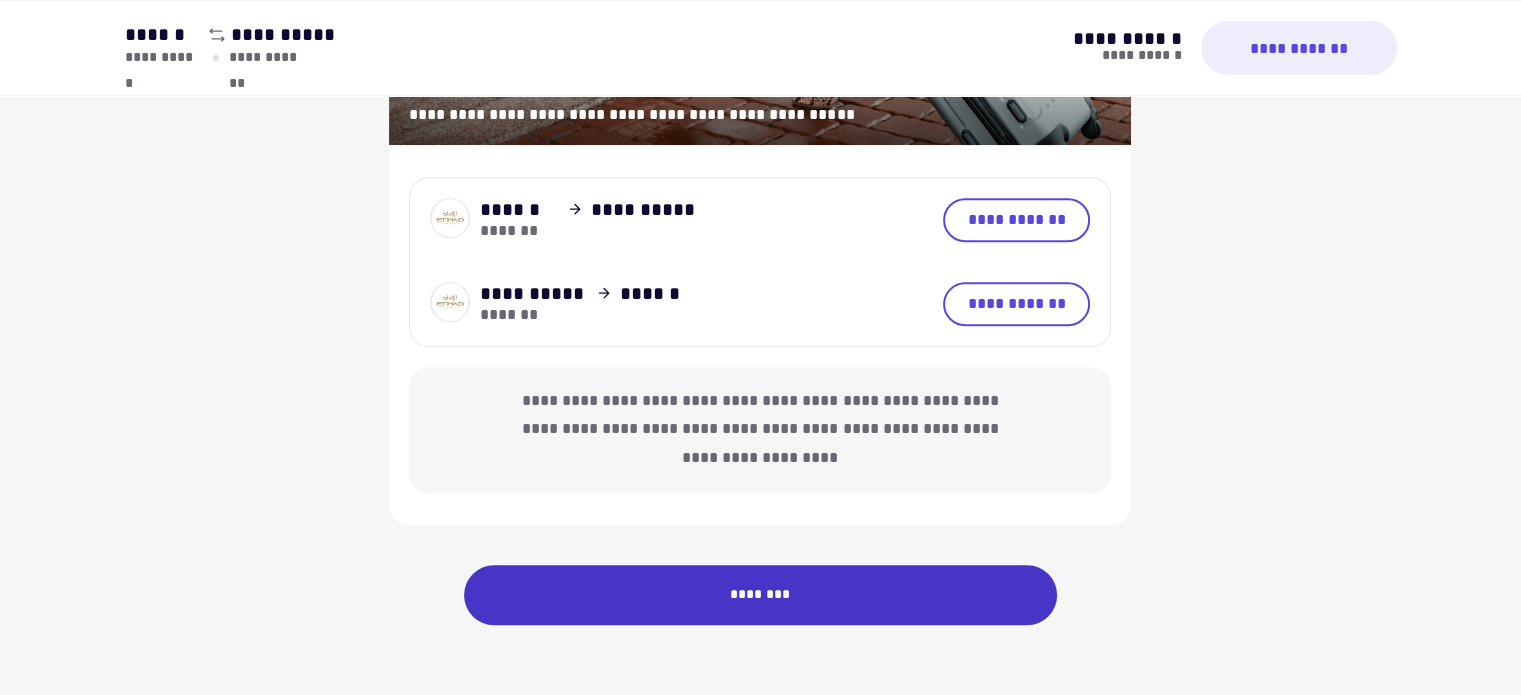 click on "********" at bounding box center [761, 595] 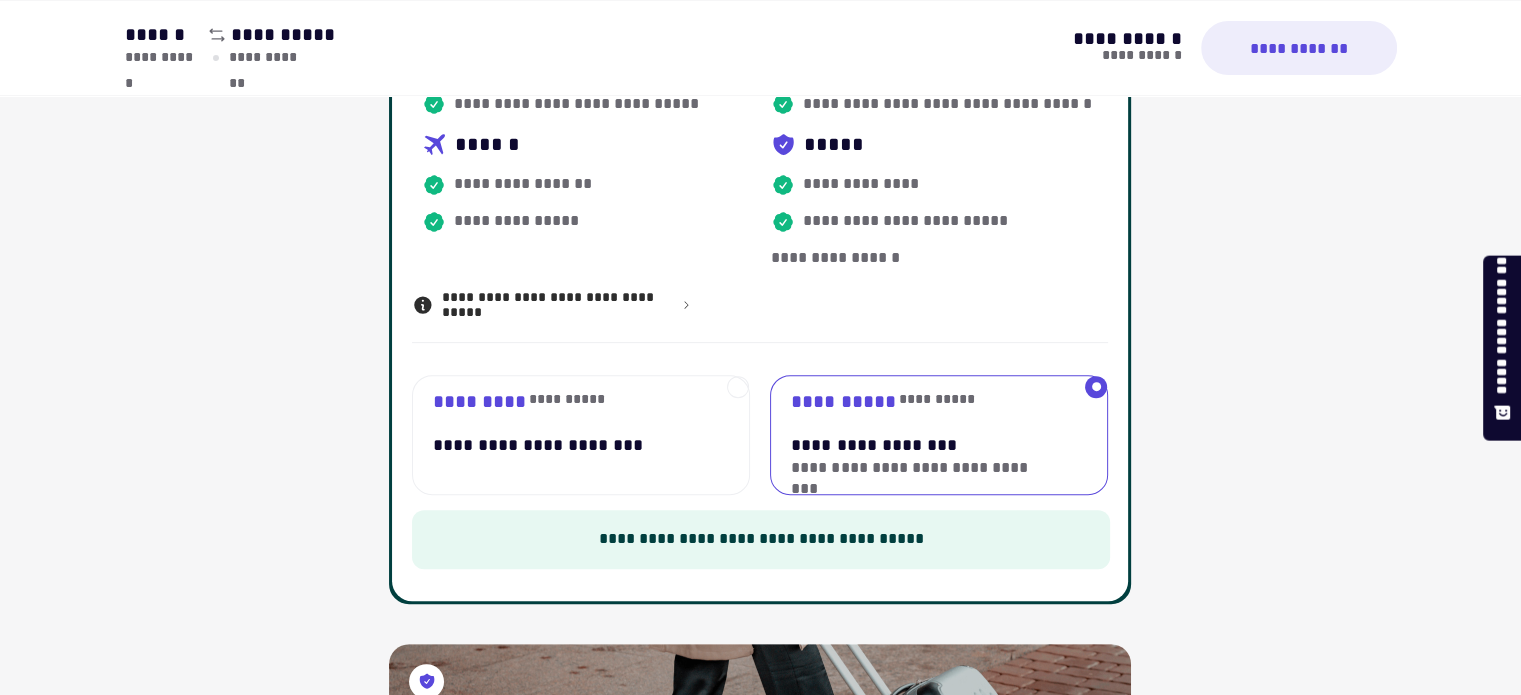 scroll, scrollTop: 629, scrollLeft: 0, axis: vertical 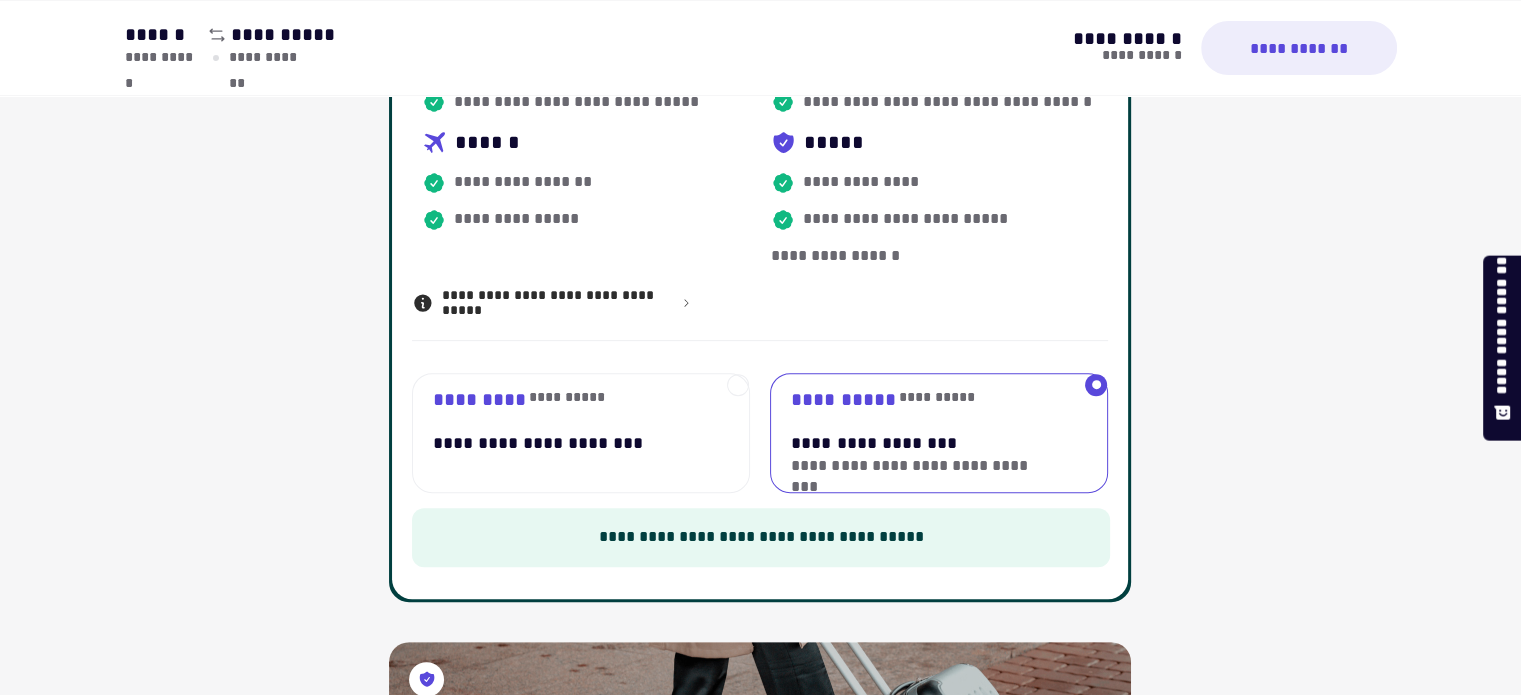 click on "*********" at bounding box center [479, 399] 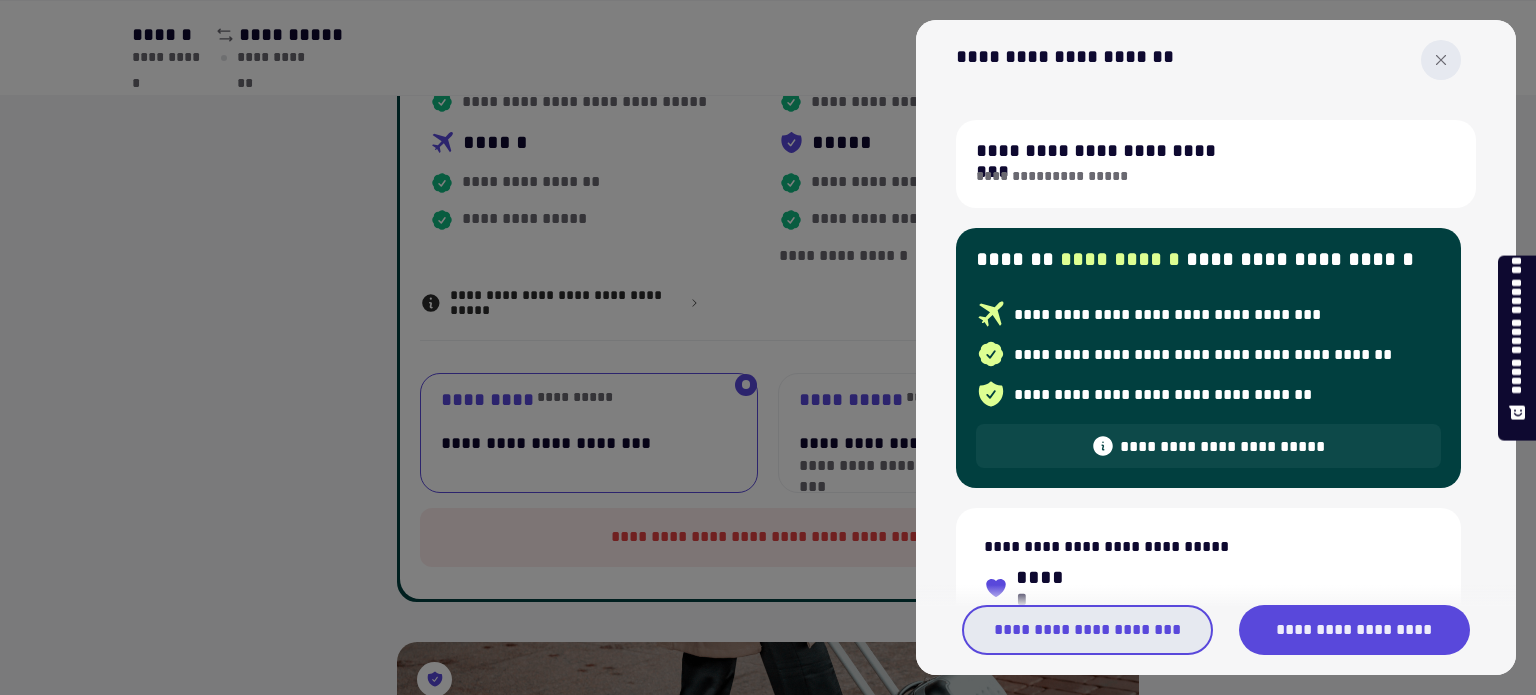 click on "**********" at bounding box center (1087, 630) 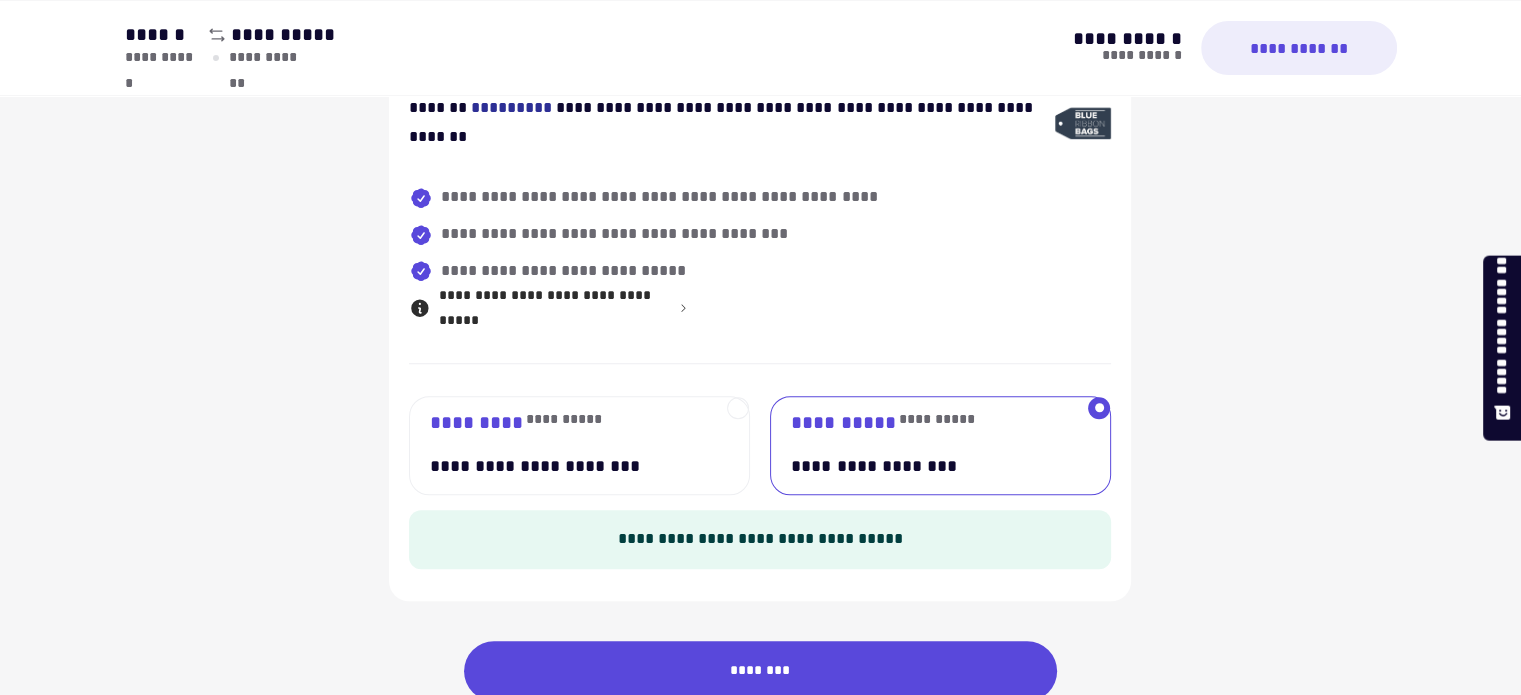 scroll, scrollTop: 1432, scrollLeft: 0, axis: vertical 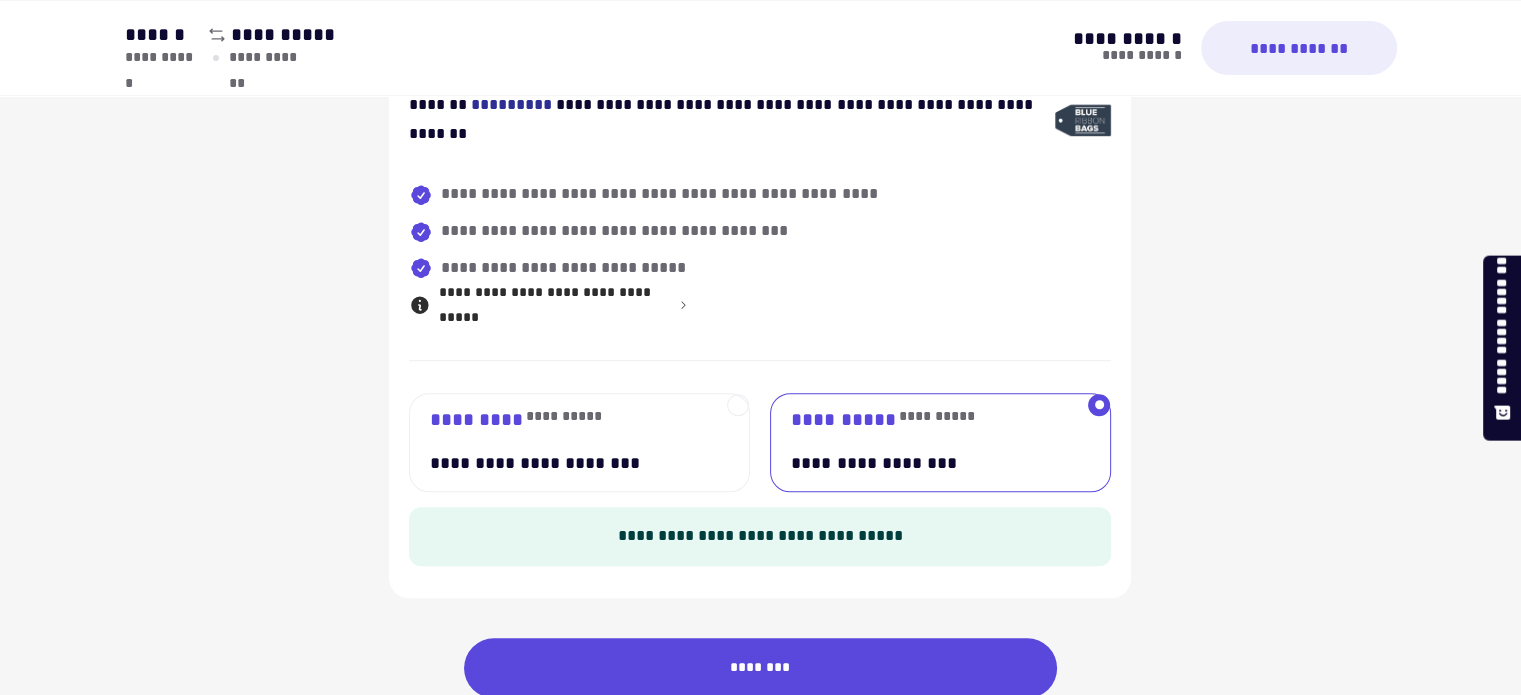 click on "**********" at bounding box center [568, 442] 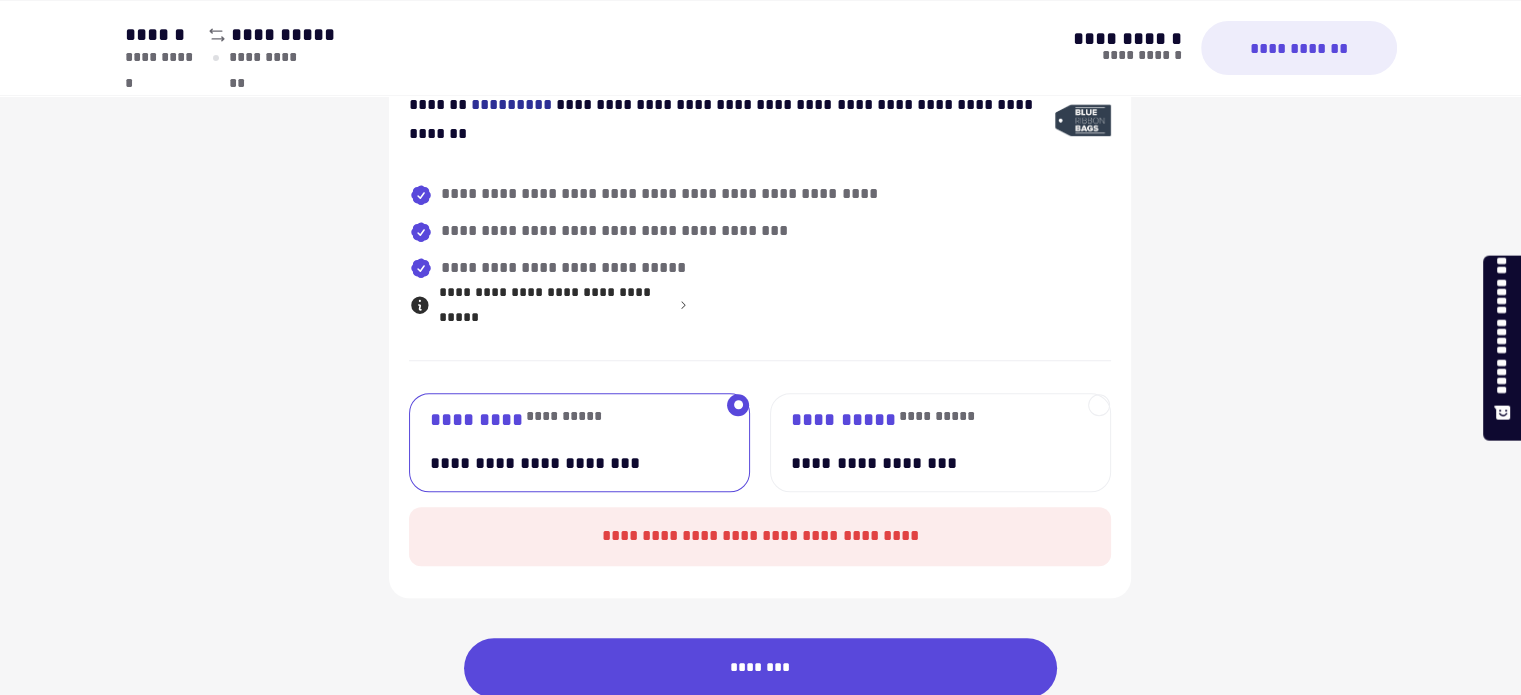 scroll, scrollTop: 1516, scrollLeft: 0, axis: vertical 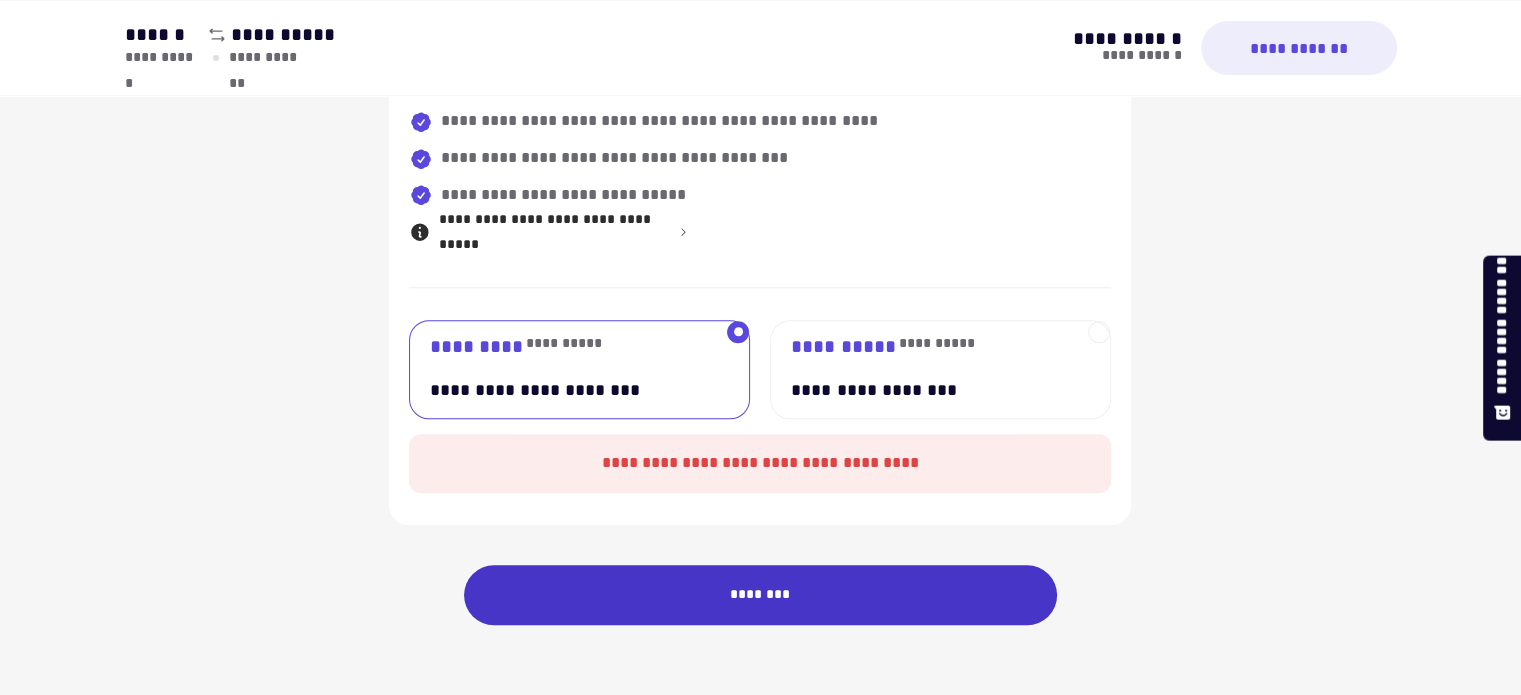 click on "********" at bounding box center [761, 595] 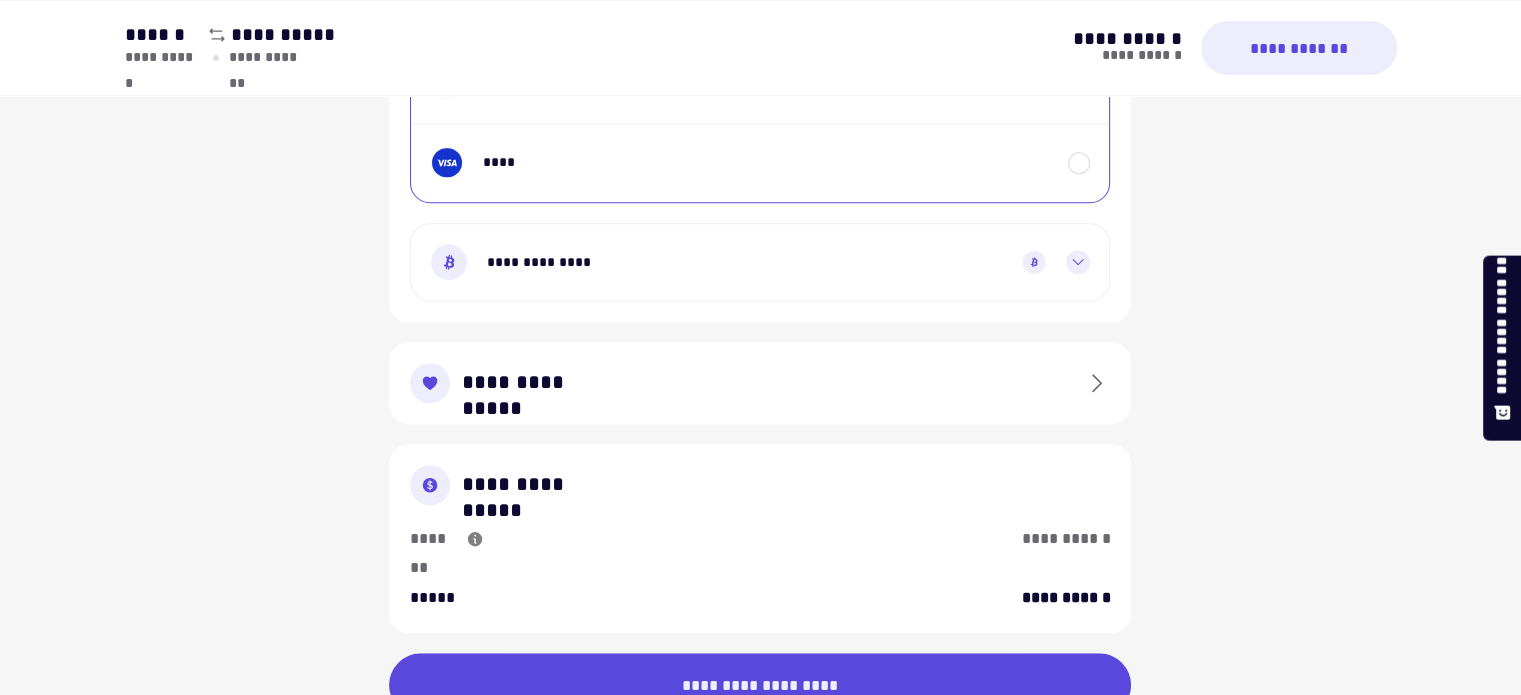 scroll, scrollTop: 1501, scrollLeft: 0, axis: vertical 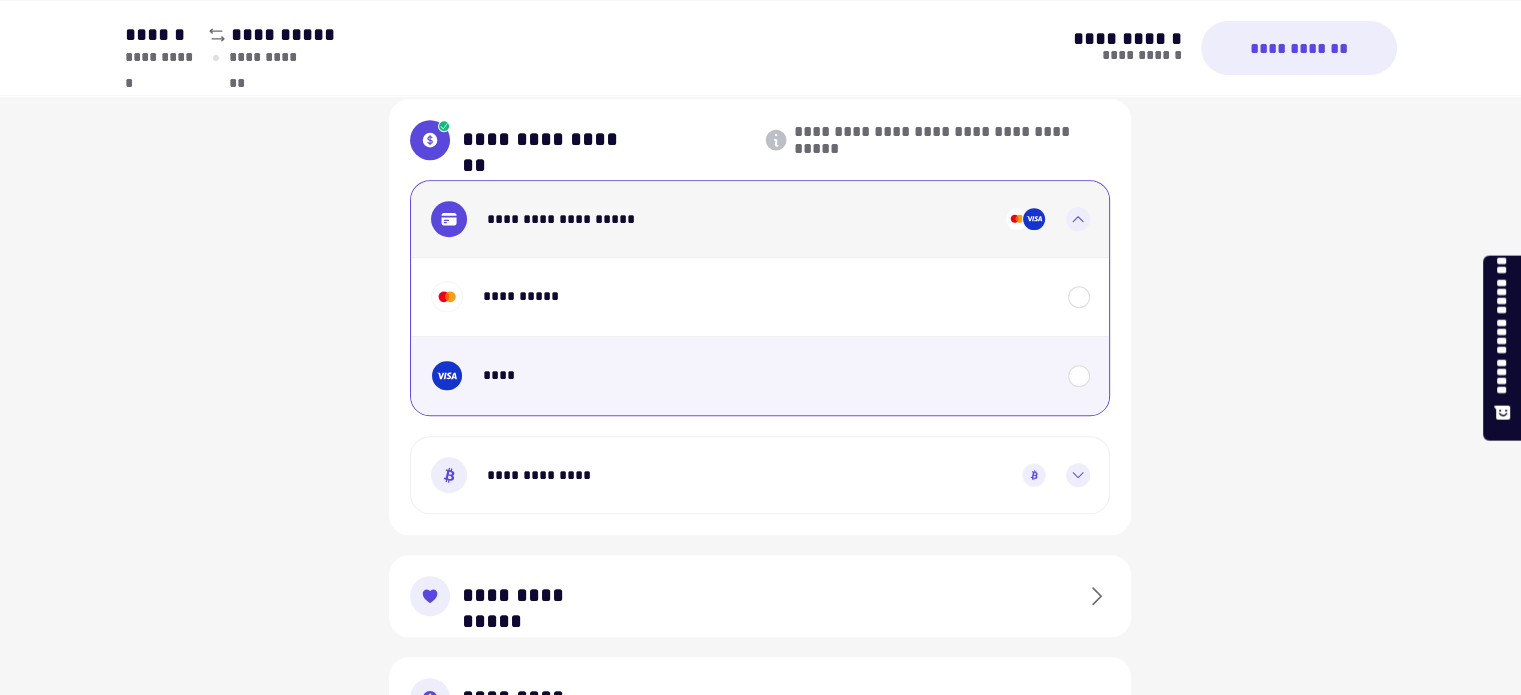 click on "****" at bounding box center [760, 375] 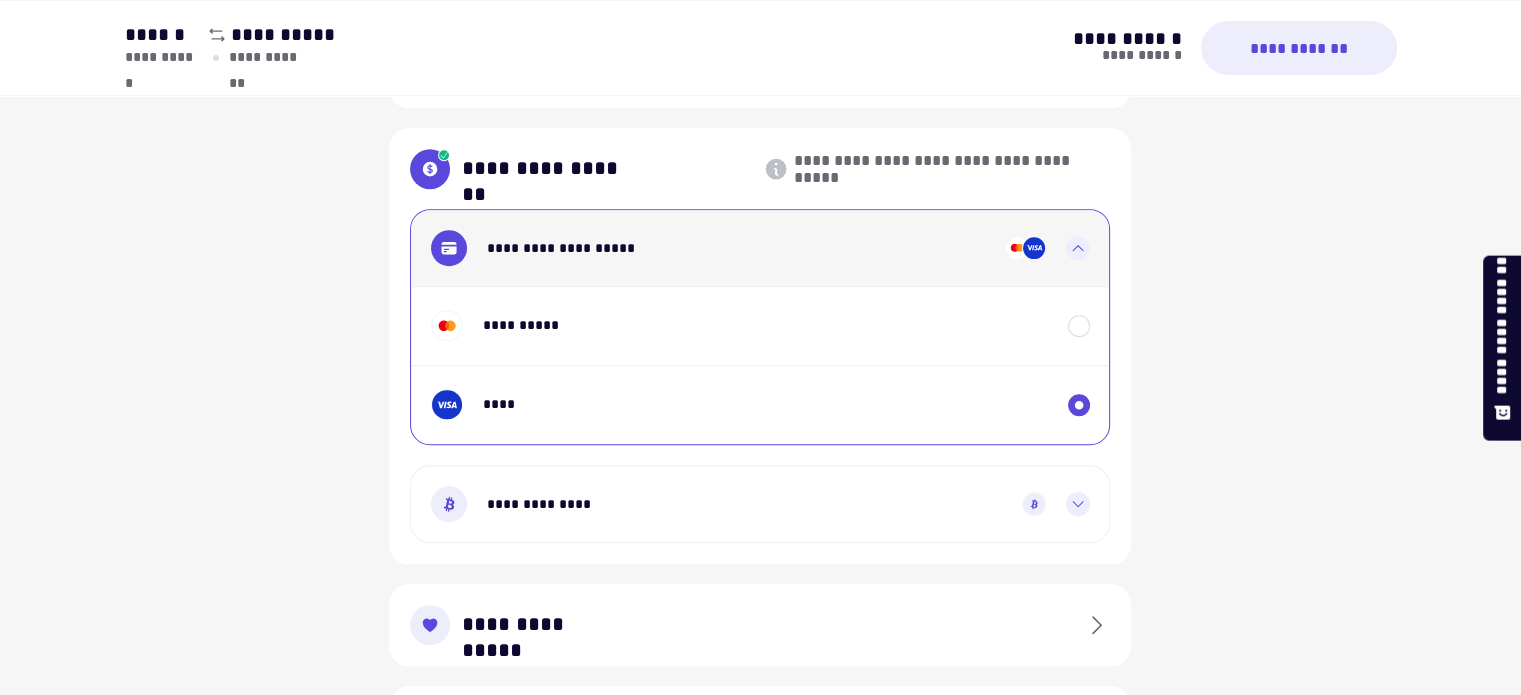 scroll, scrollTop: 1220, scrollLeft: 0, axis: vertical 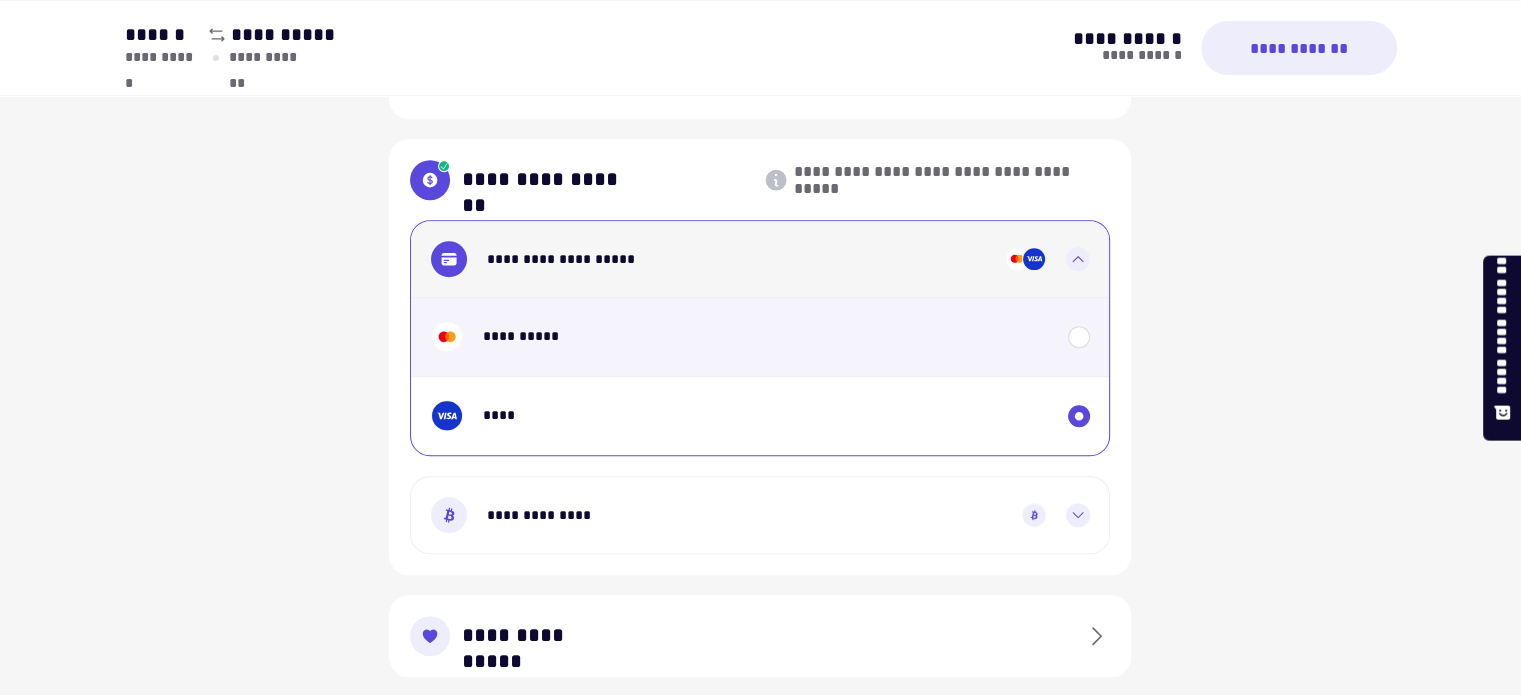 click on "**********" at bounding box center [760, 336] 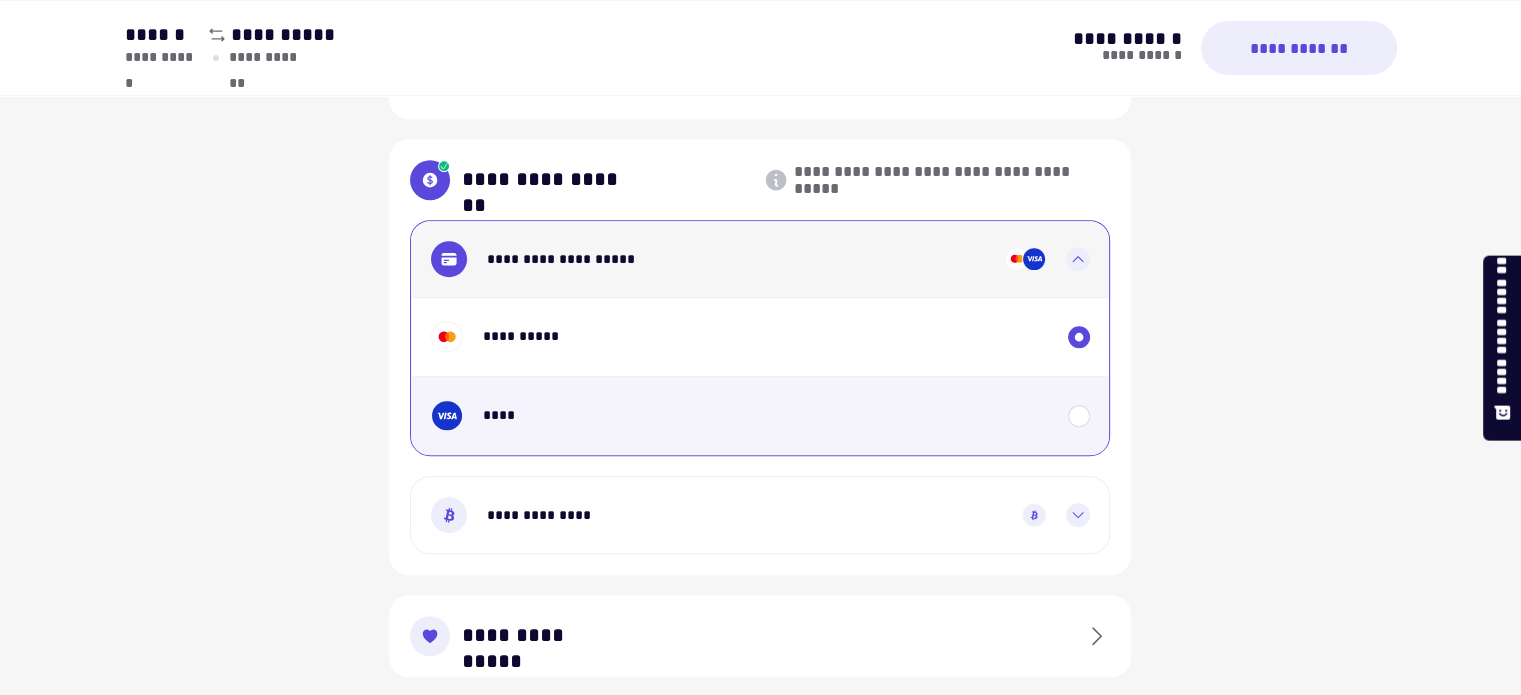 click at bounding box center [1079, 416] 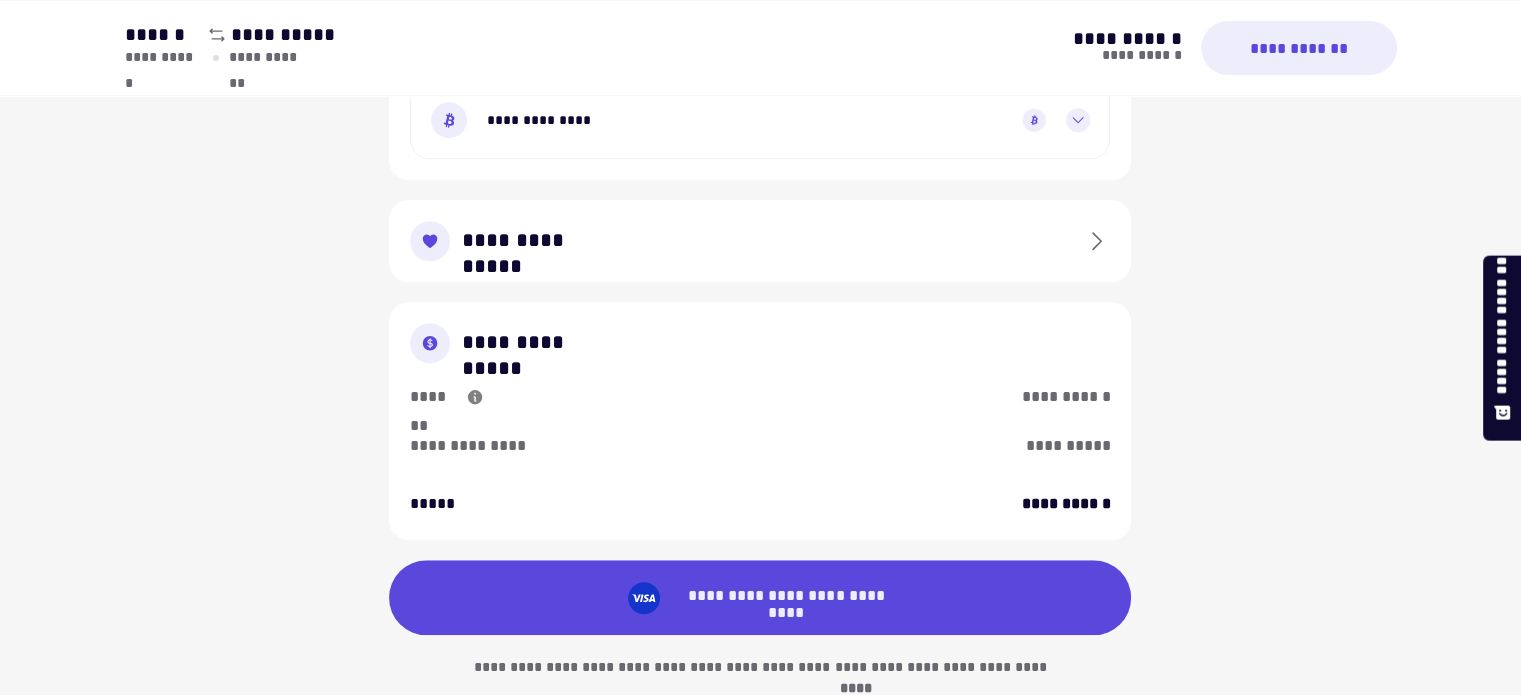 scroll, scrollTop: 1692, scrollLeft: 0, axis: vertical 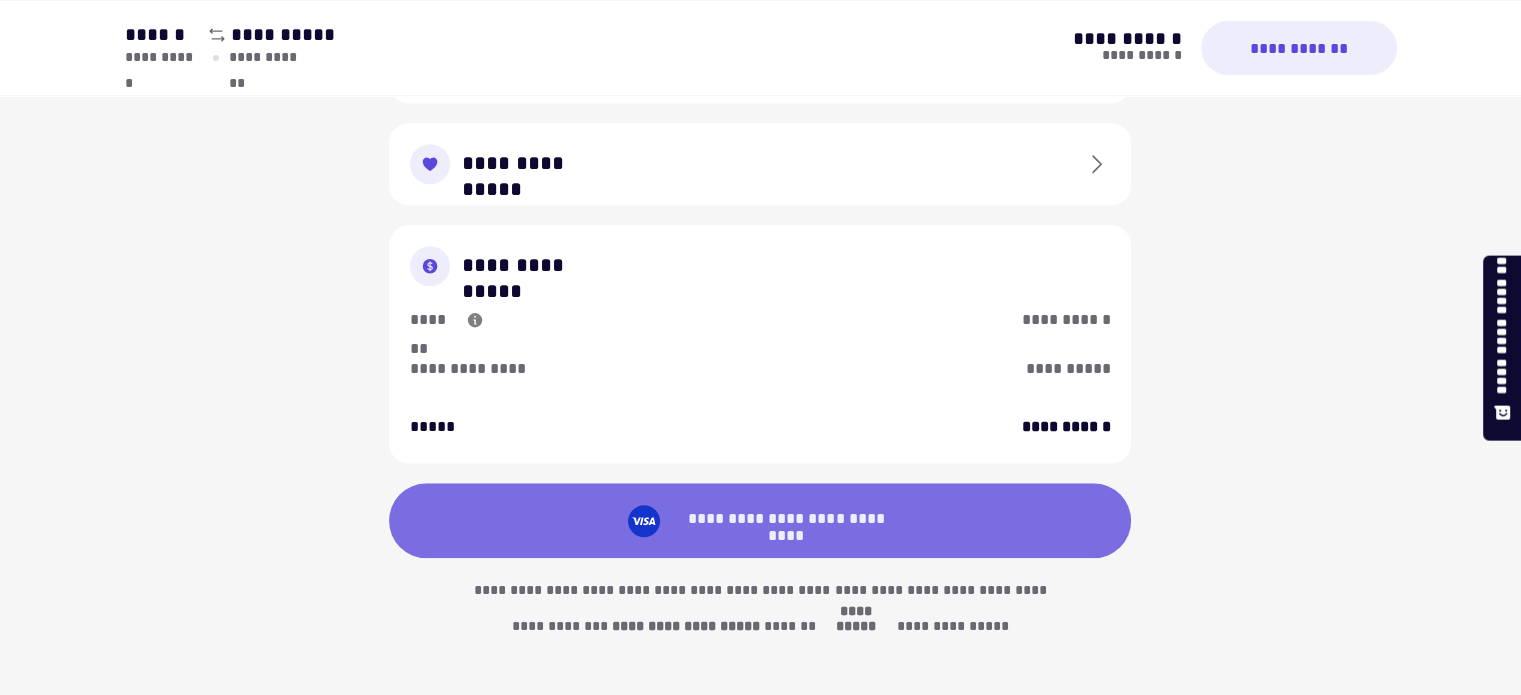 click on "**********" at bounding box center [760, 520] 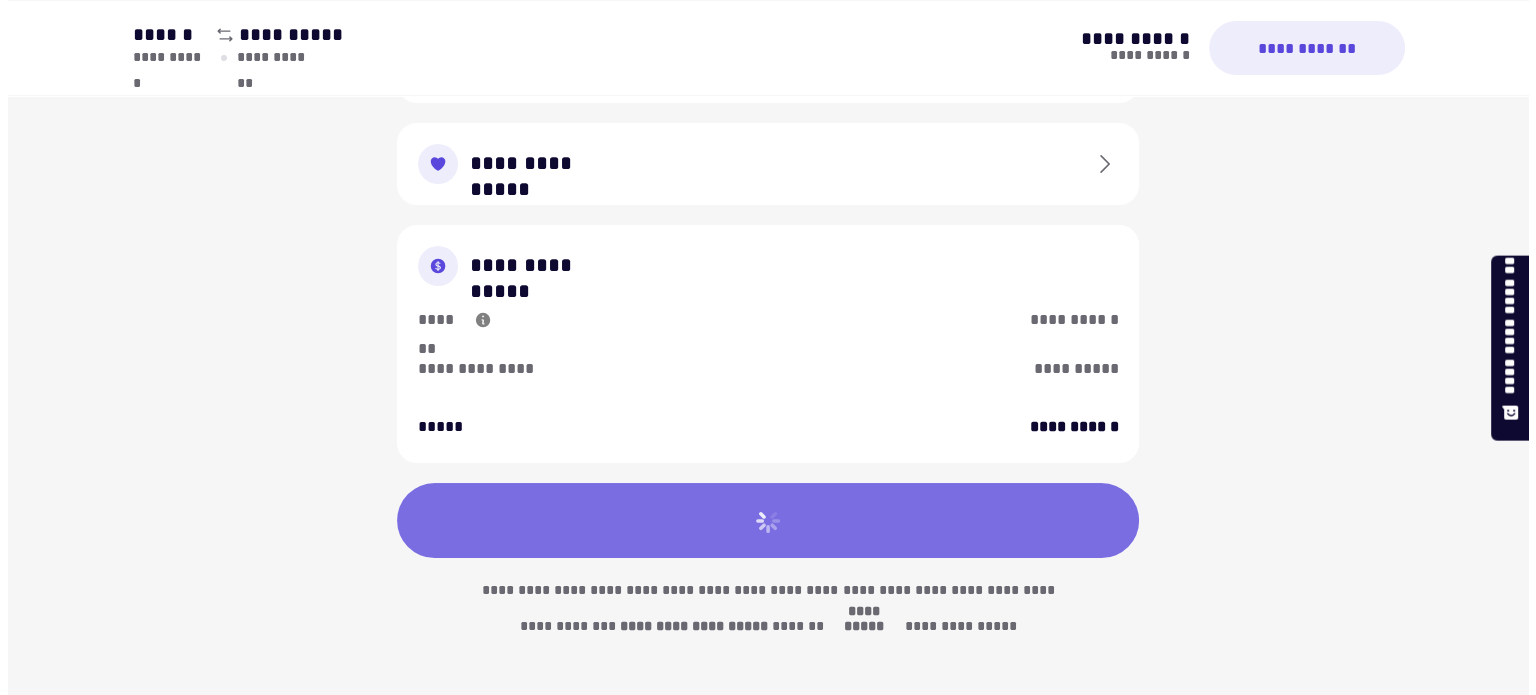 scroll, scrollTop: 1684, scrollLeft: 0, axis: vertical 